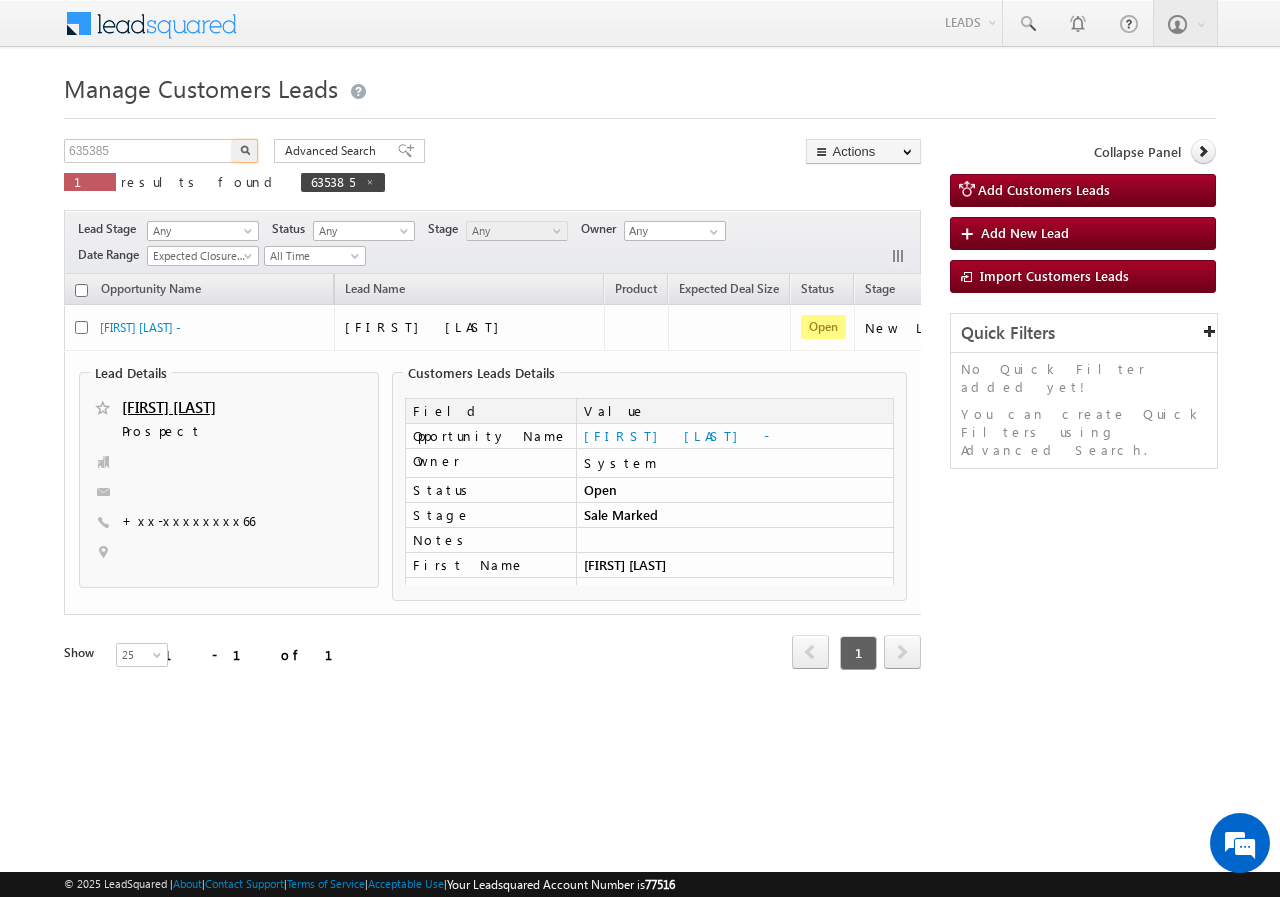 click on "635385" at bounding box center (149, 151) 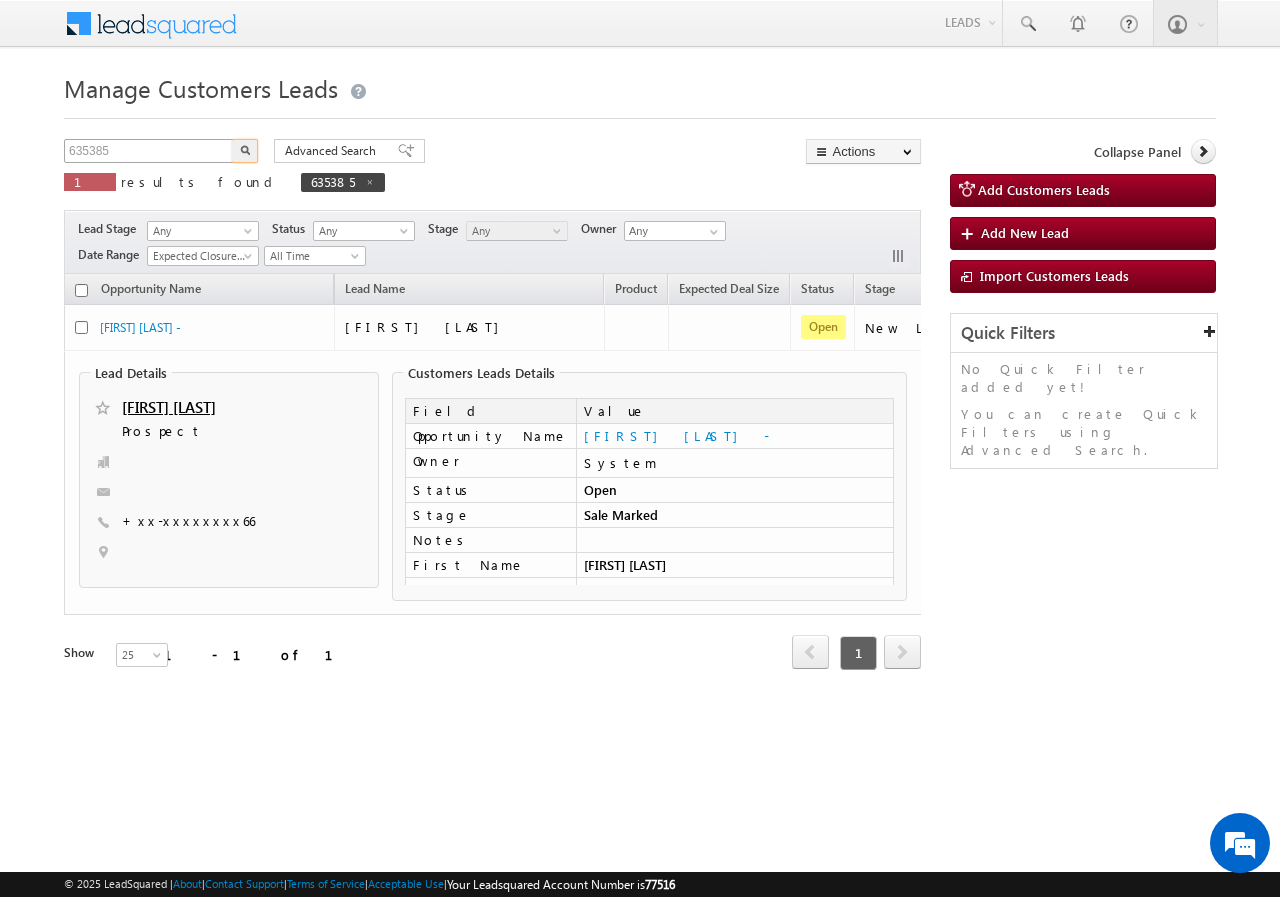 scroll, scrollTop: 0, scrollLeft: 0, axis: both 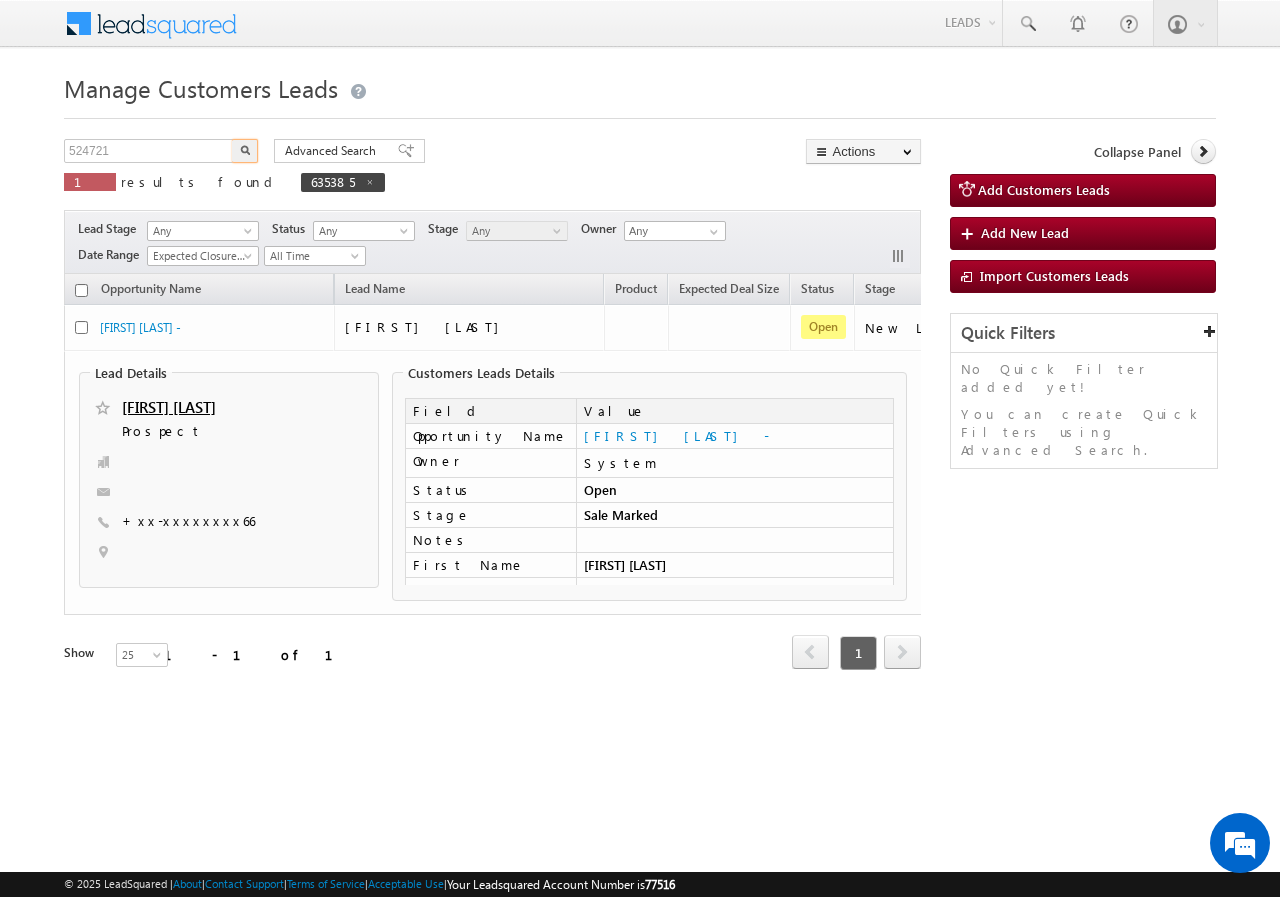 type on "524721" 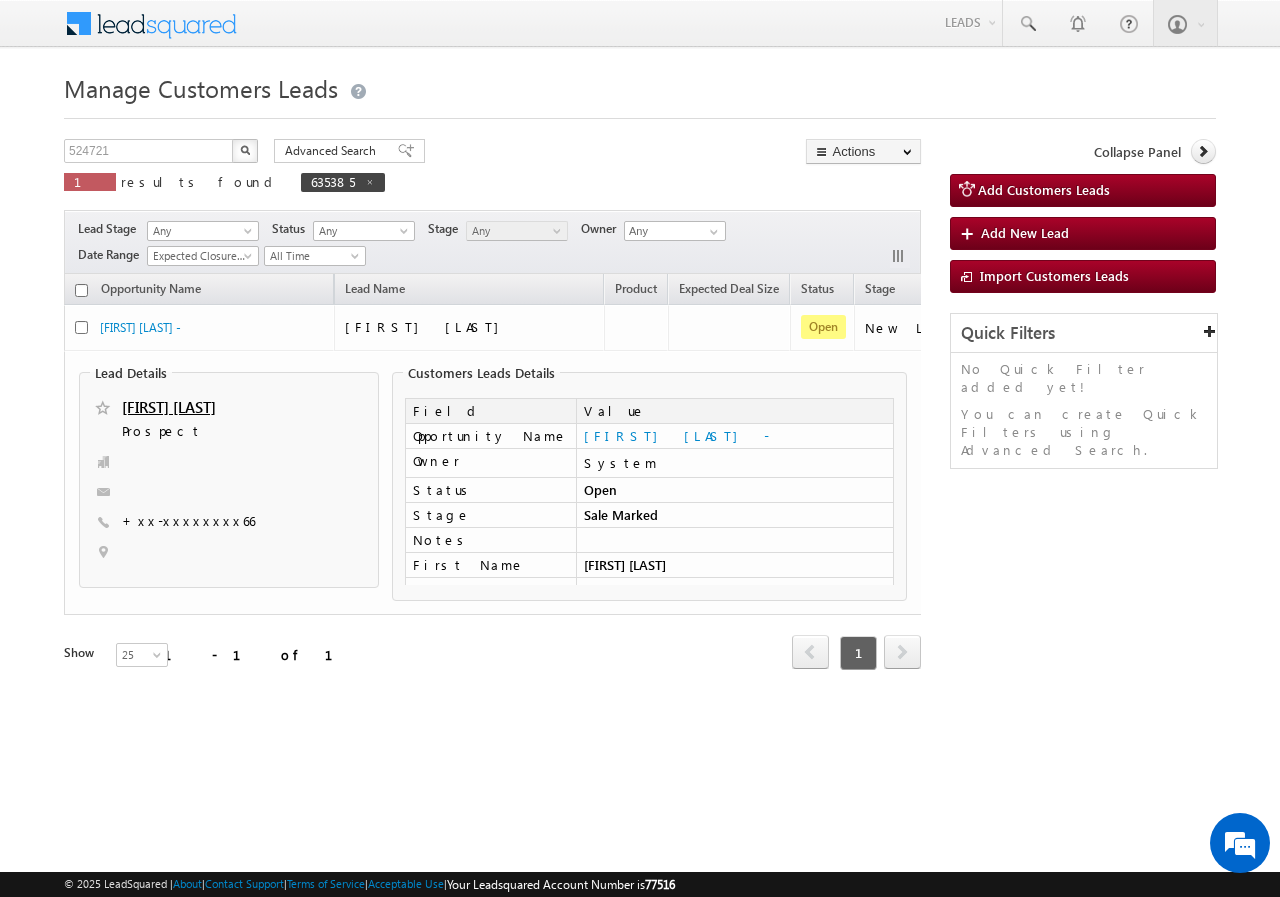 click at bounding box center (245, 151) 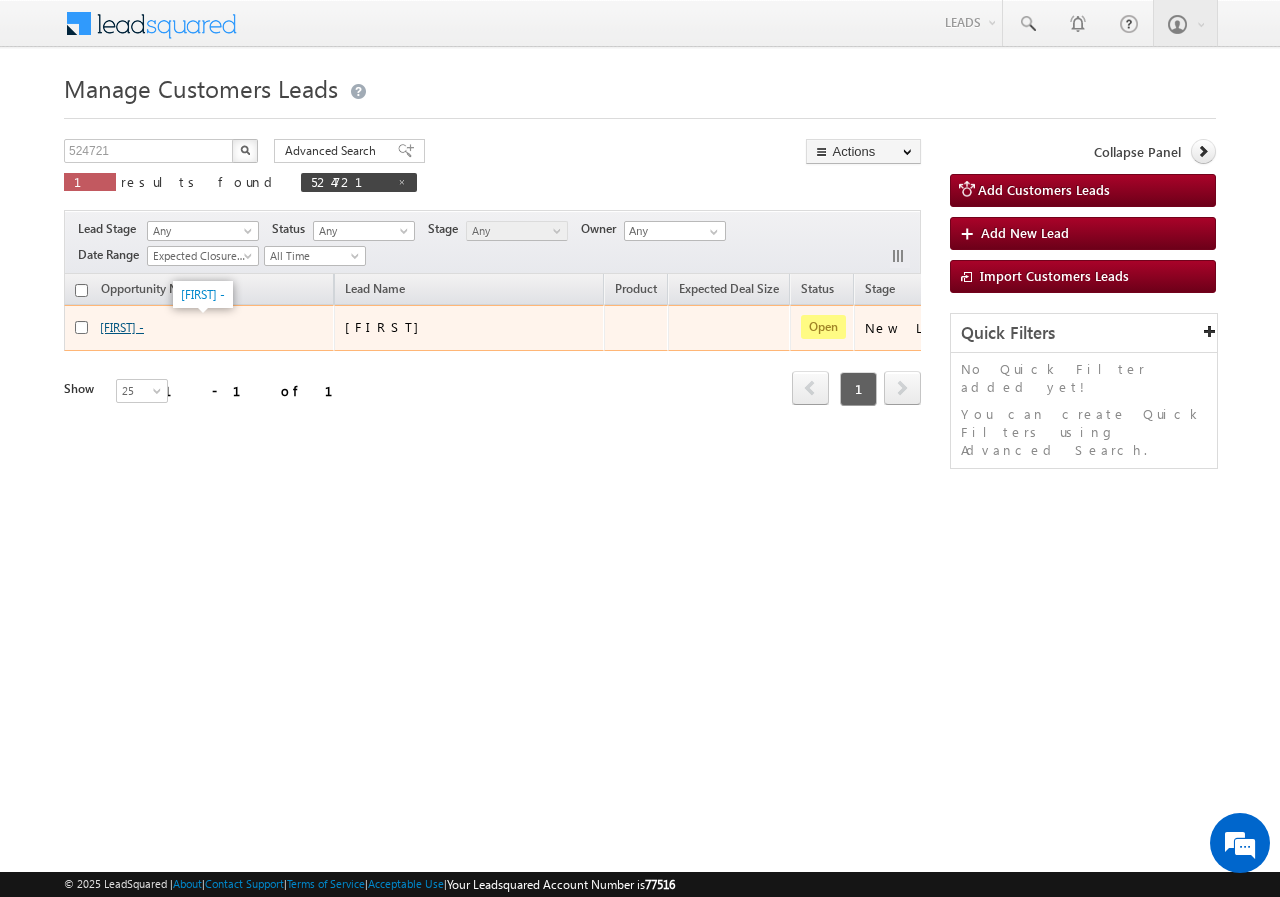 click on "[FIRST]  -" at bounding box center [122, 327] 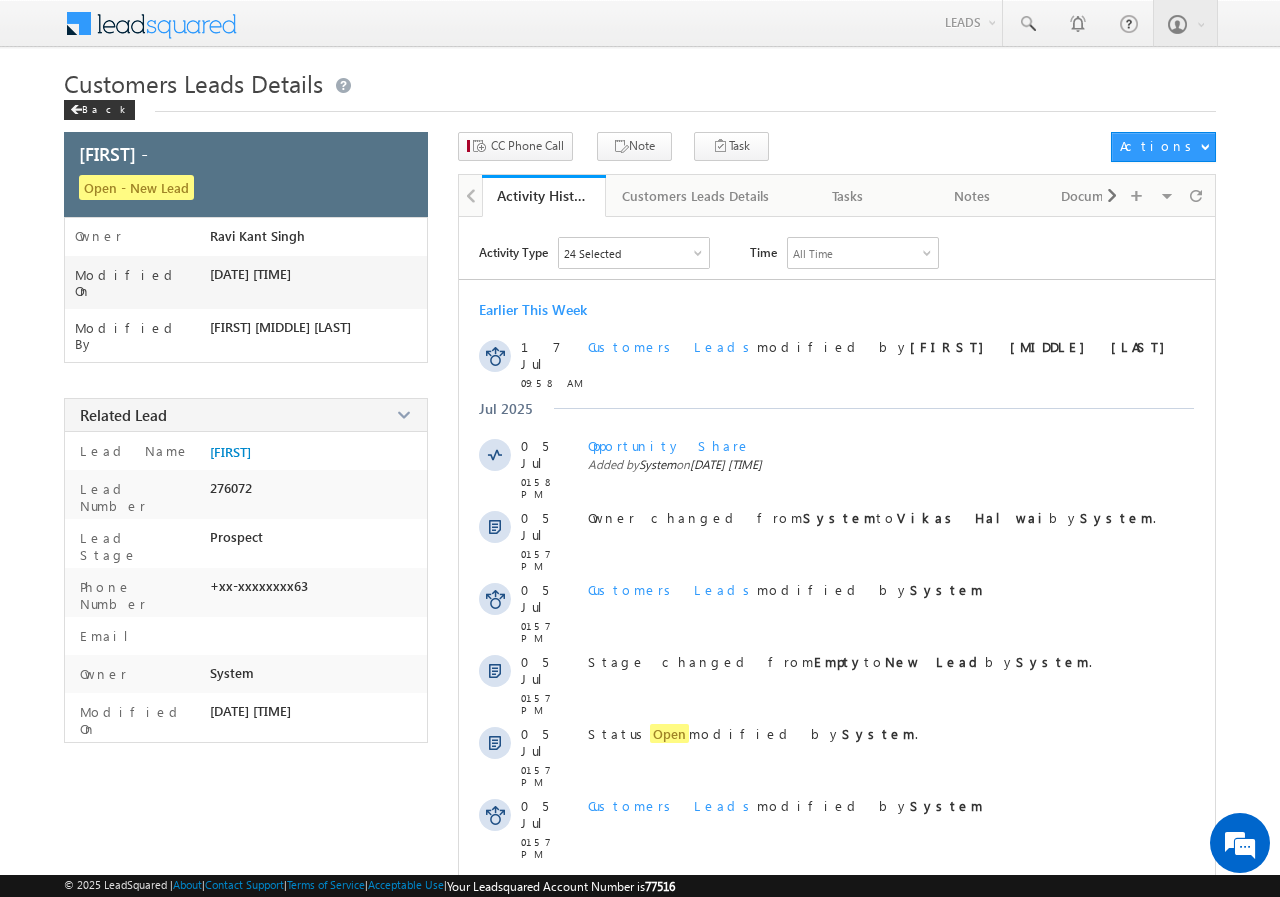 scroll, scrollTop: 0, scrollLeft: 0, axis: both 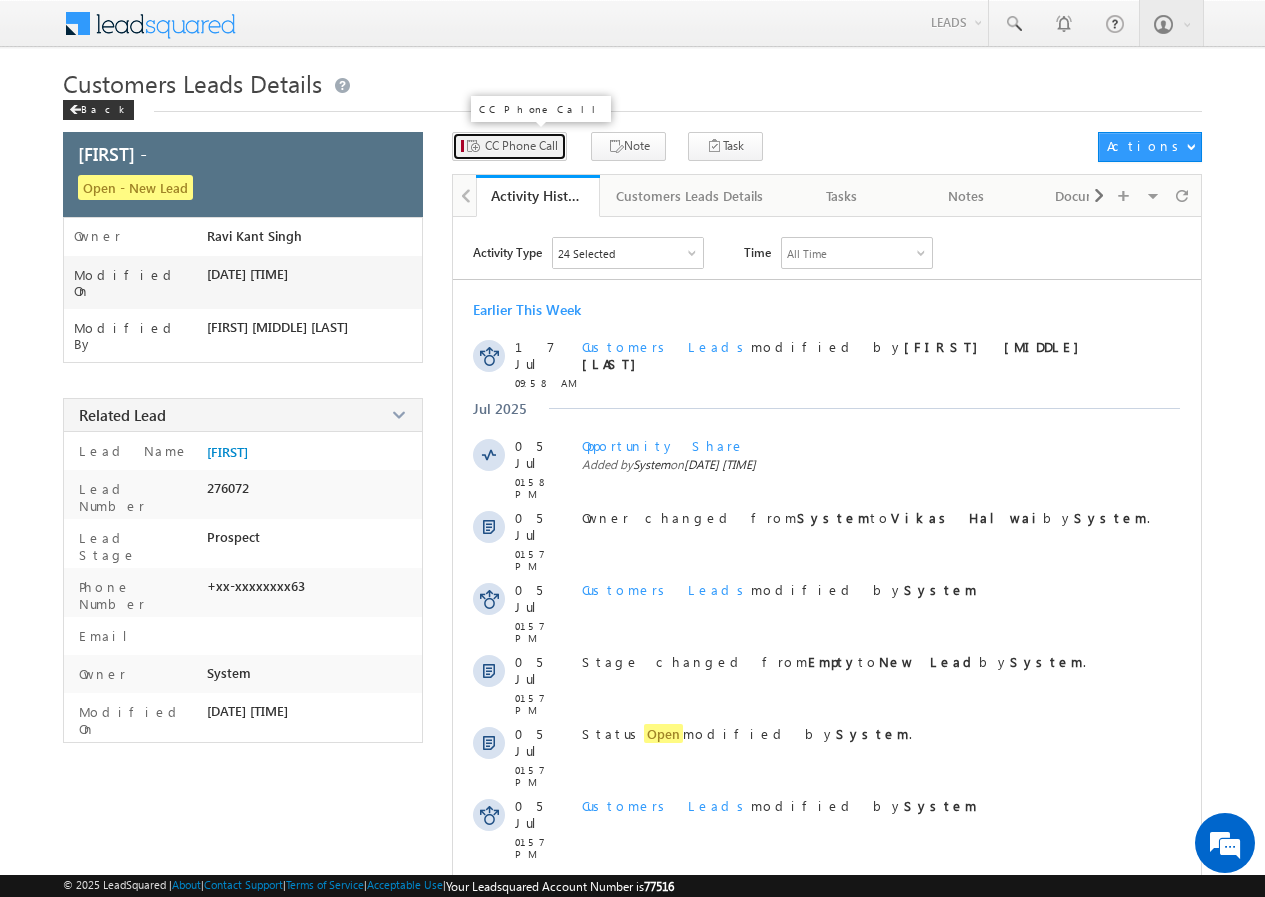 click on "CC Phone Call" at bounding box center [509, 146] 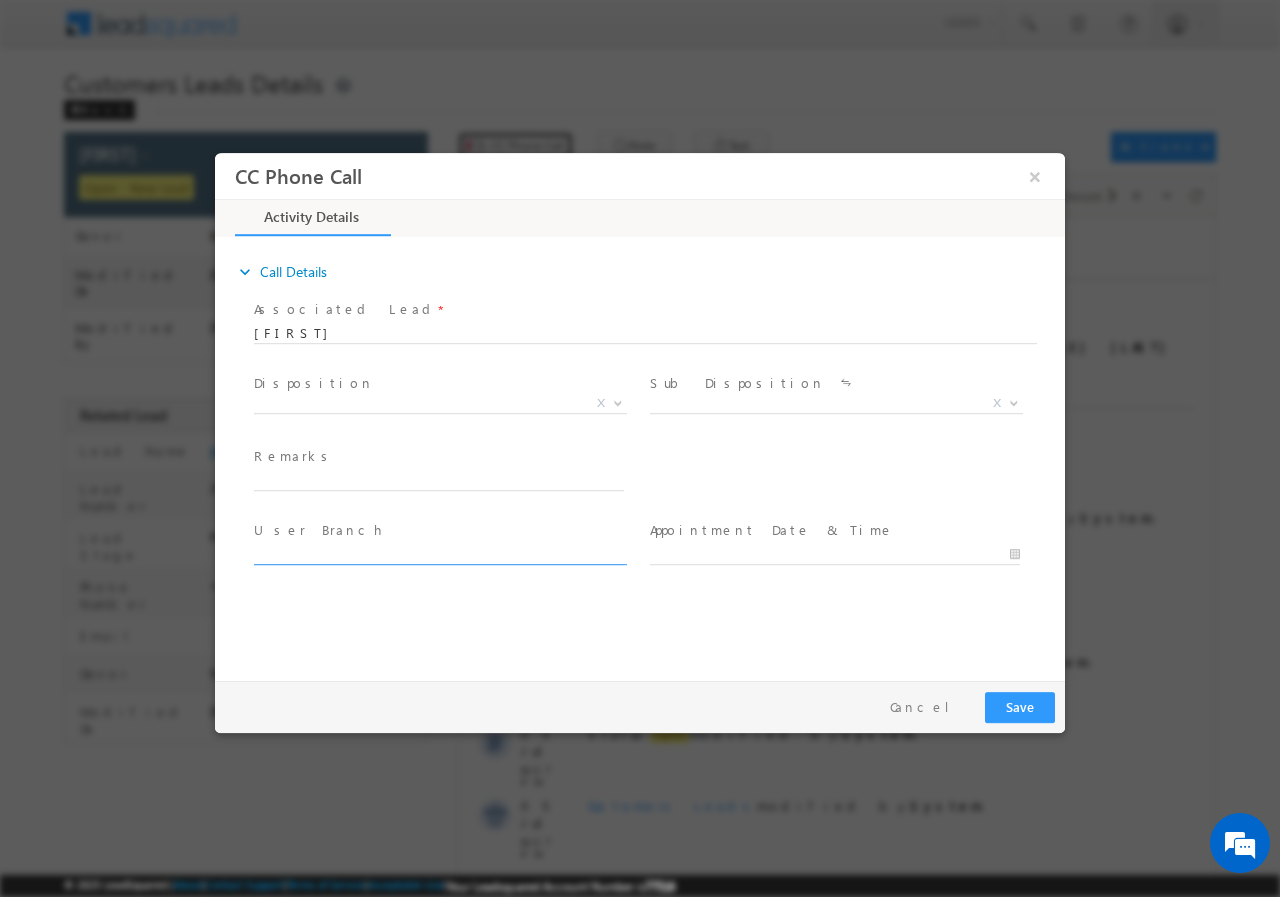 scroll, scrollTop: 0, scrollLeft: 0, axis: both 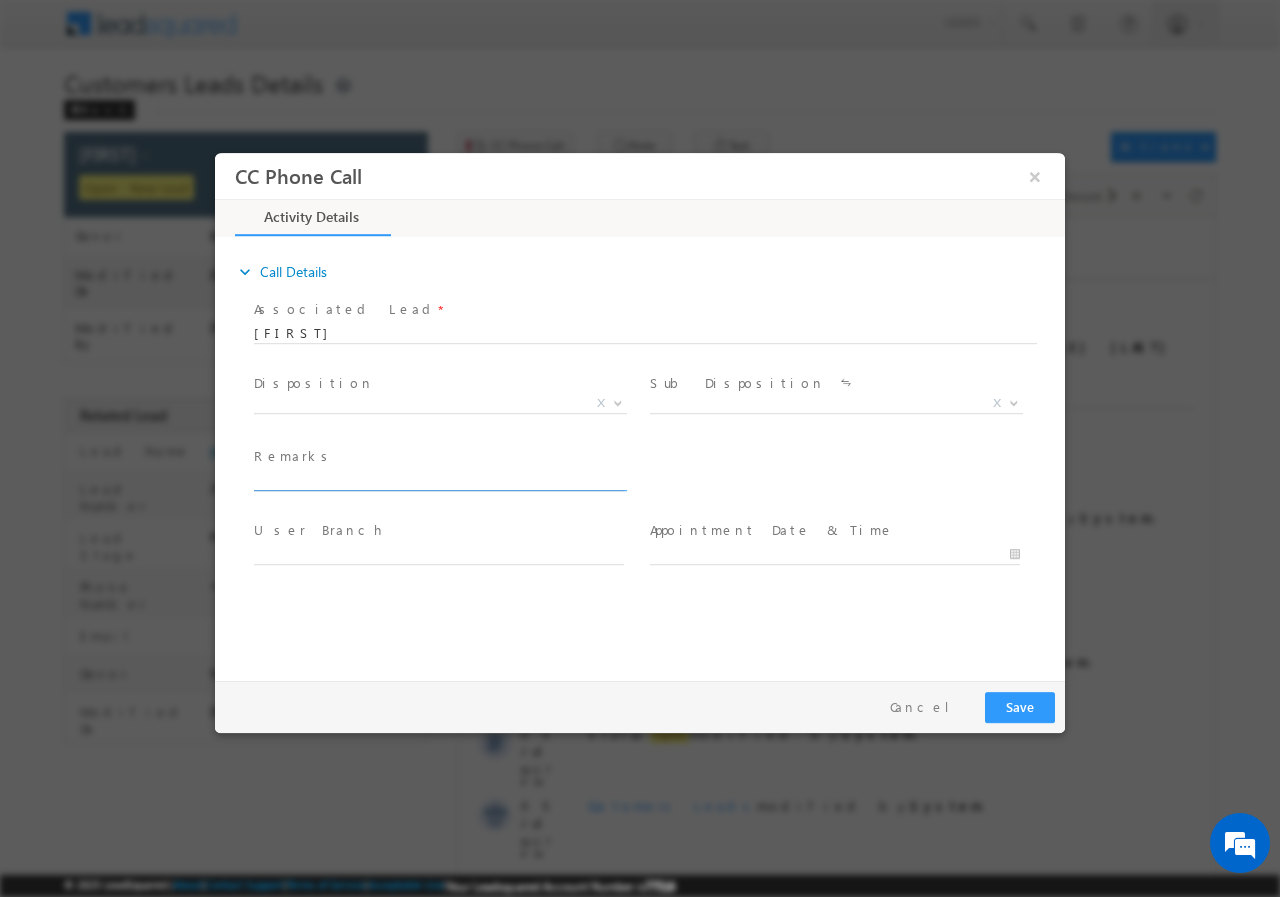 click at bounding box center [439, 480] 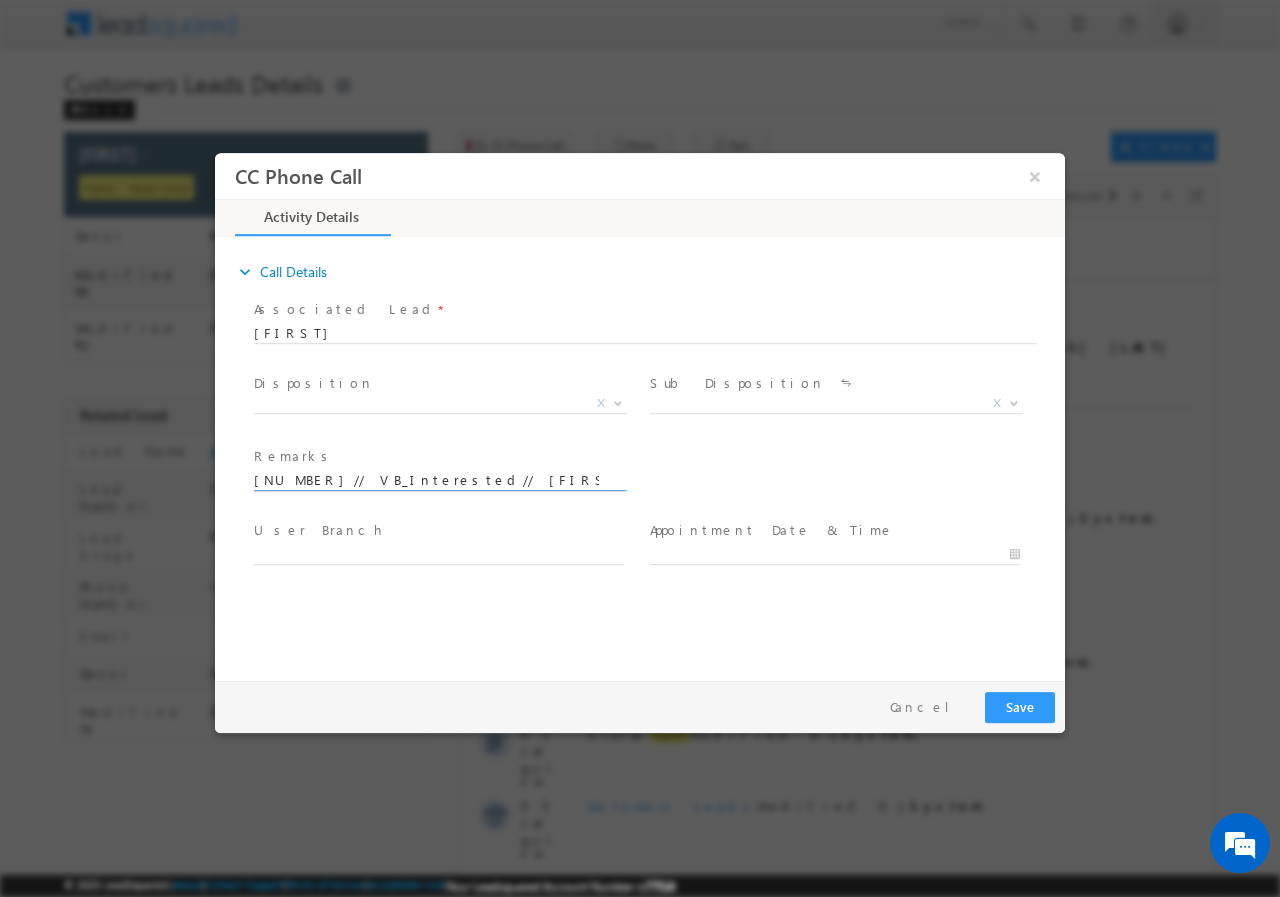 scroll, scrollTop: 0, scrollLeft: 661, axis: horizontal 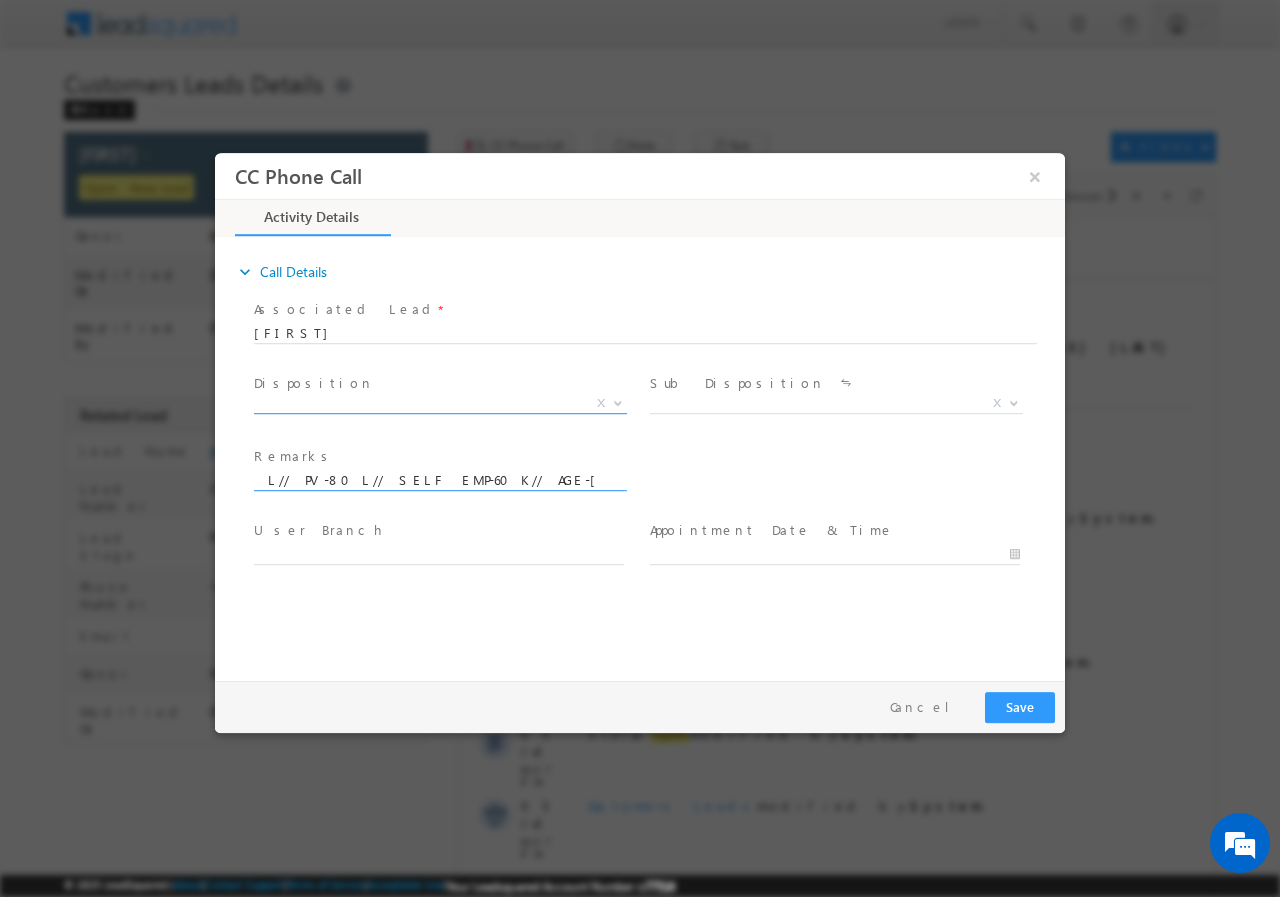 type on "[NUMBER]// VB_Interested// [FIRST]//[PHONE]// LAP// LOAN REQ-10L// PV-80L// SELF EMP-60K// AGE-[AGE]// [POSTAL_CODE]- [CITY]// Cx IS READY TO MEET RM TODAY AFTER 6 PM" 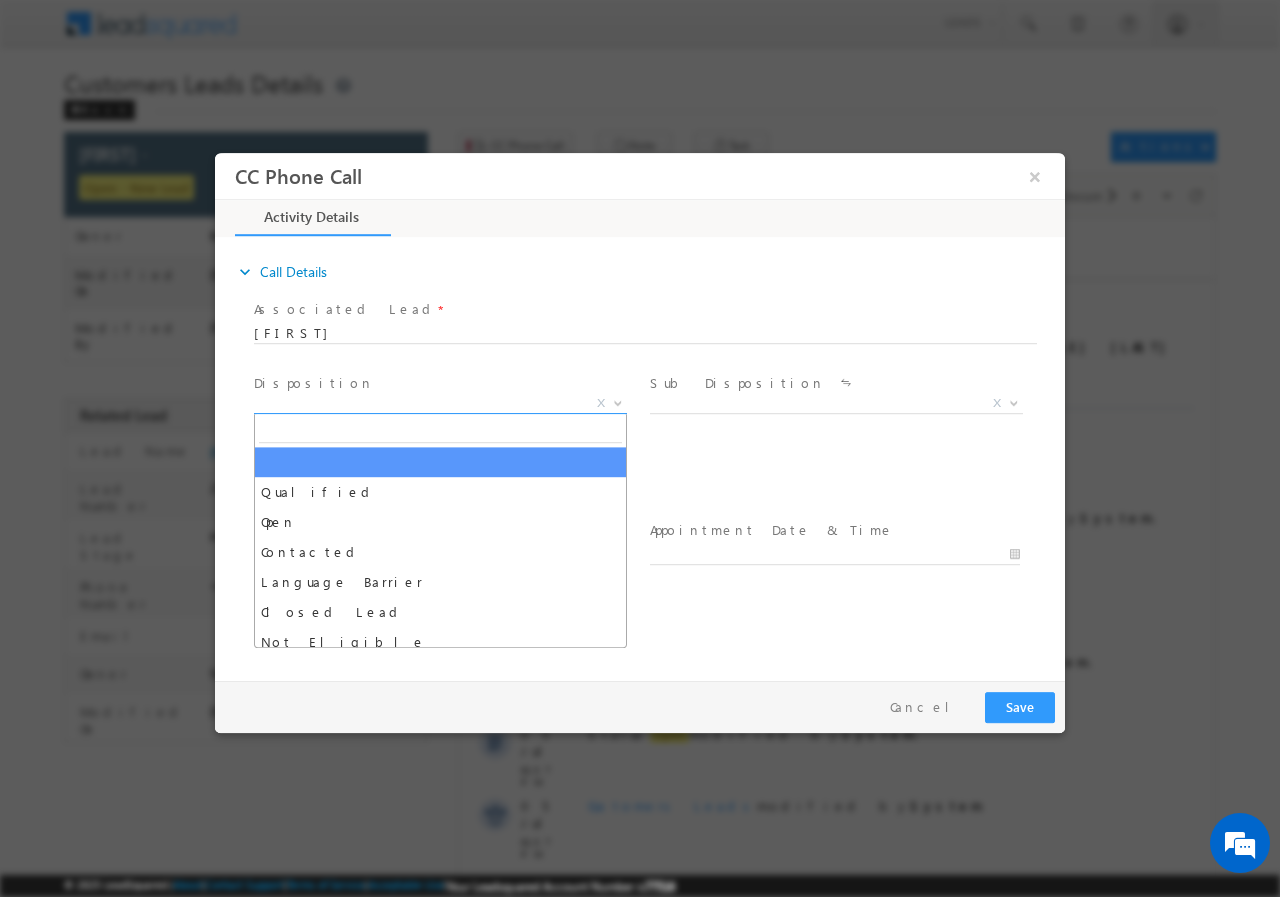 scroll, scrollTop: 0, scrollLeft: 0, axis: both 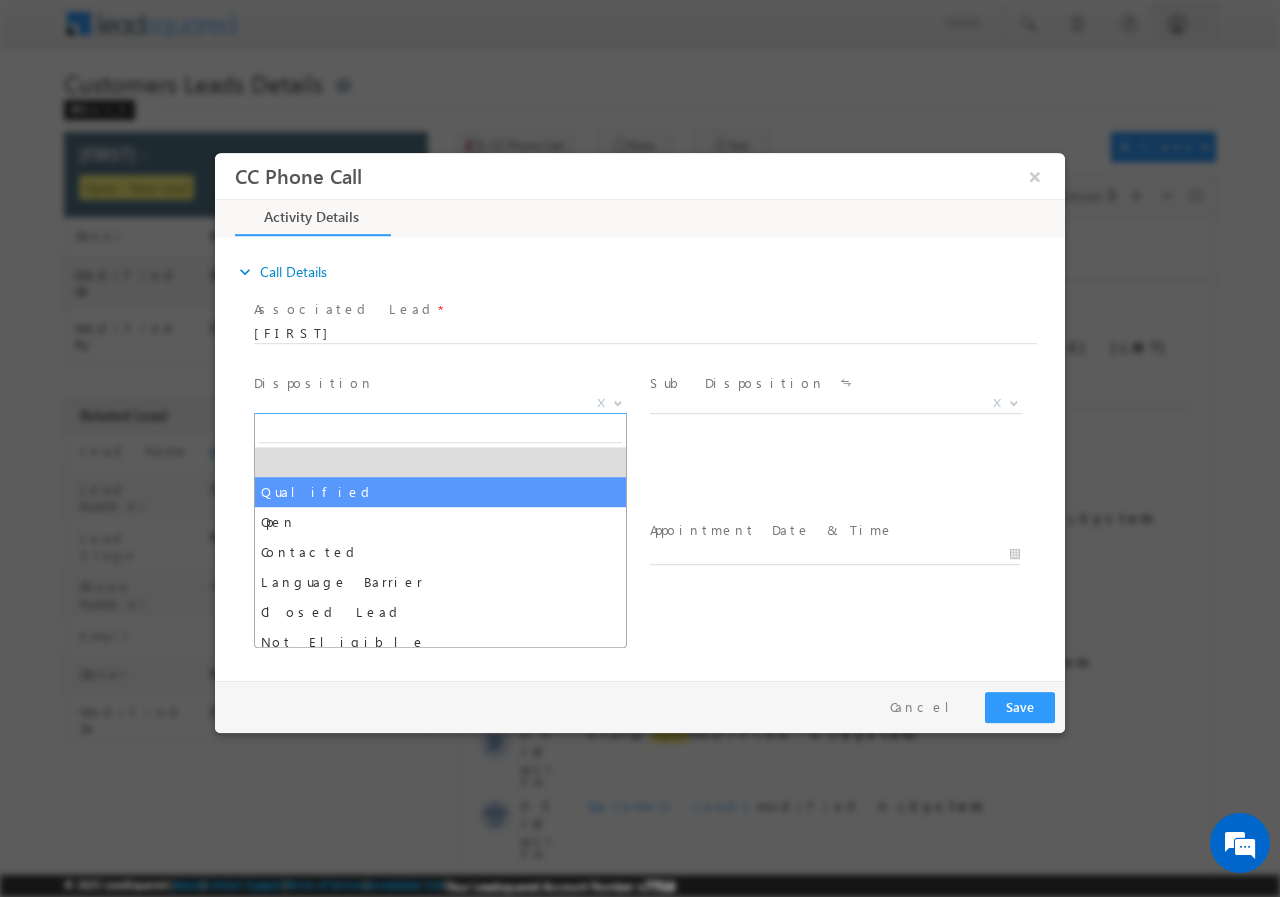 select on "Qualified" 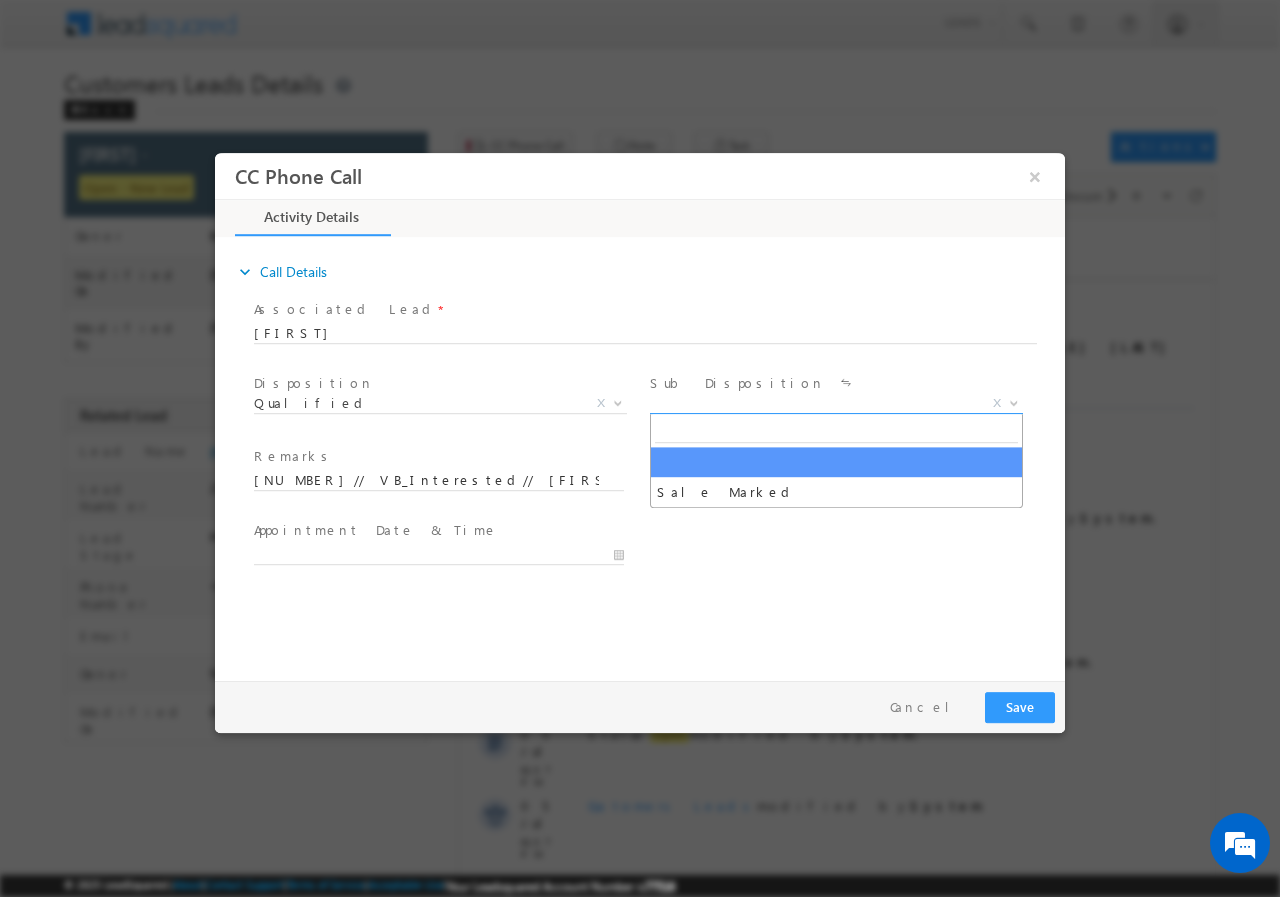 click on "X" at bounding box center (836, 403) 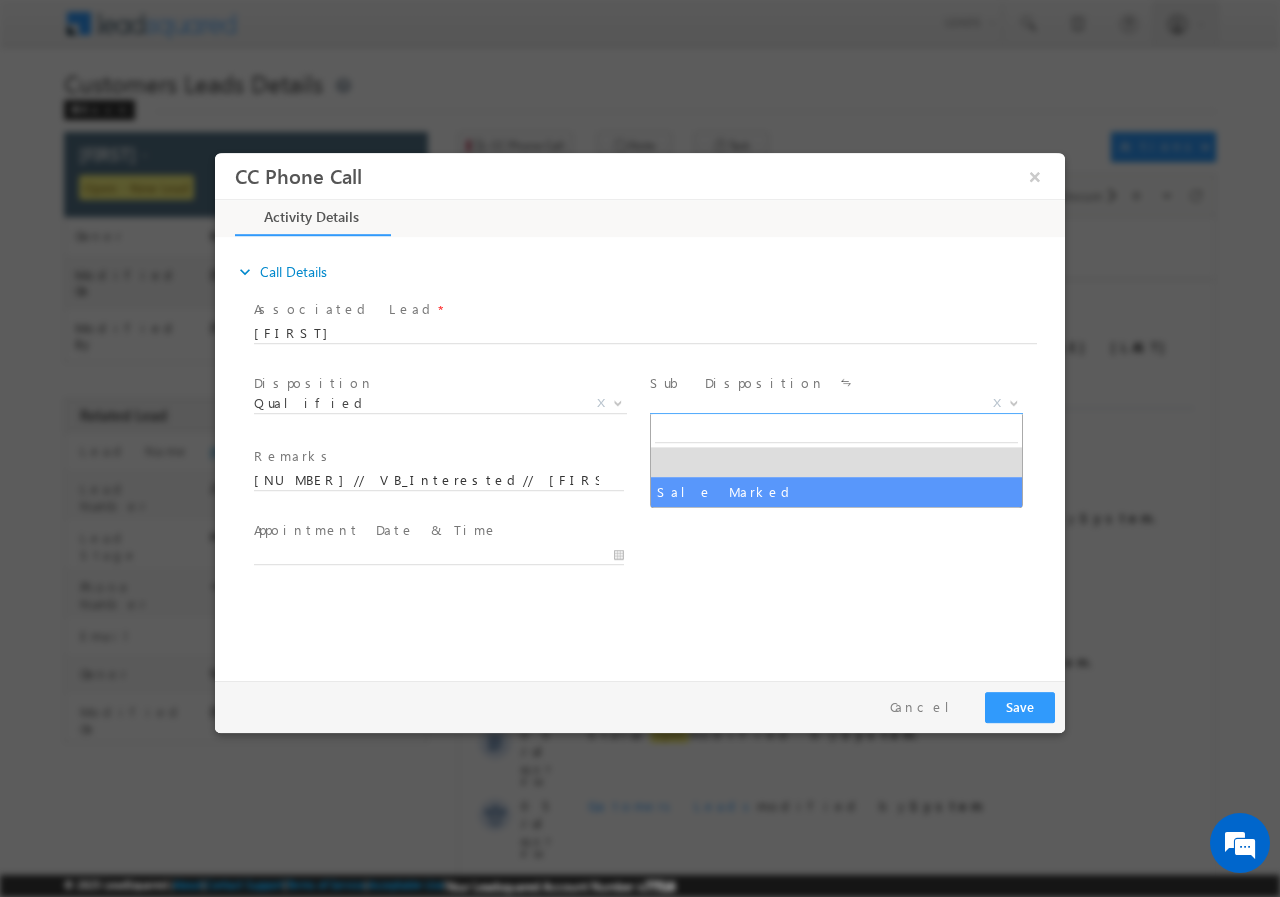 select on "Sale Marked" 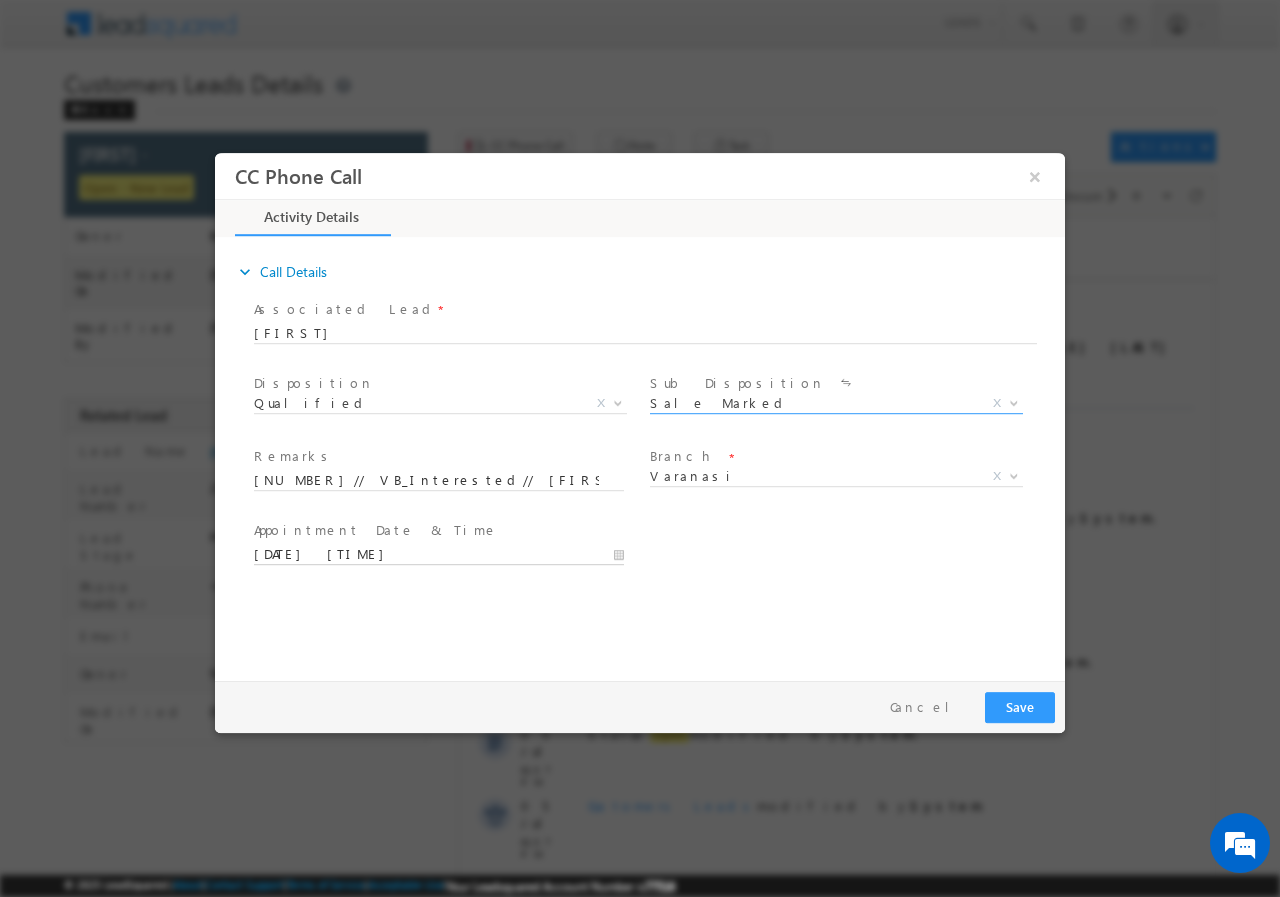 click on "07/19/2025 3:18 PM" at bounding box center (439, 554) 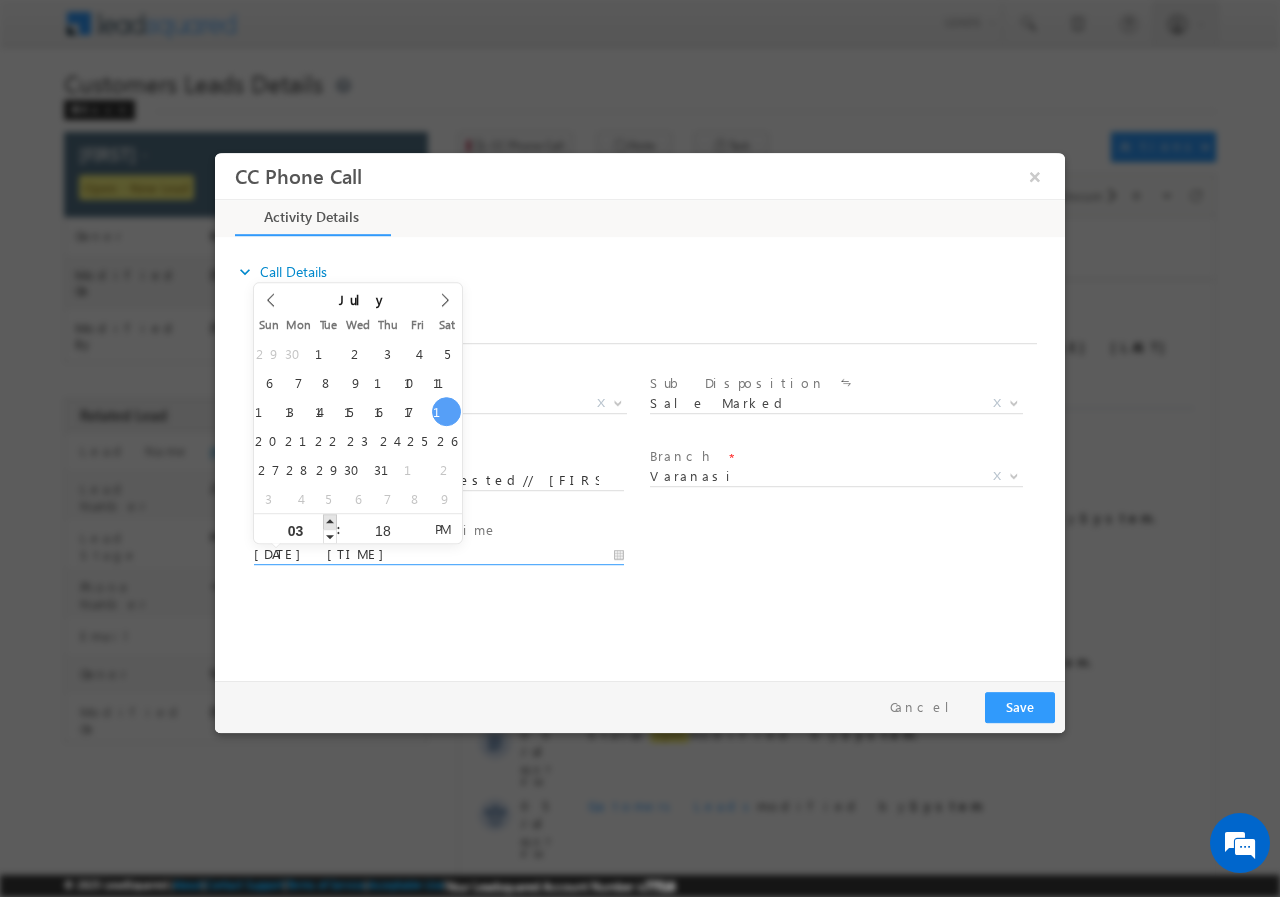 type on "07/19/2025 4:18 PM" 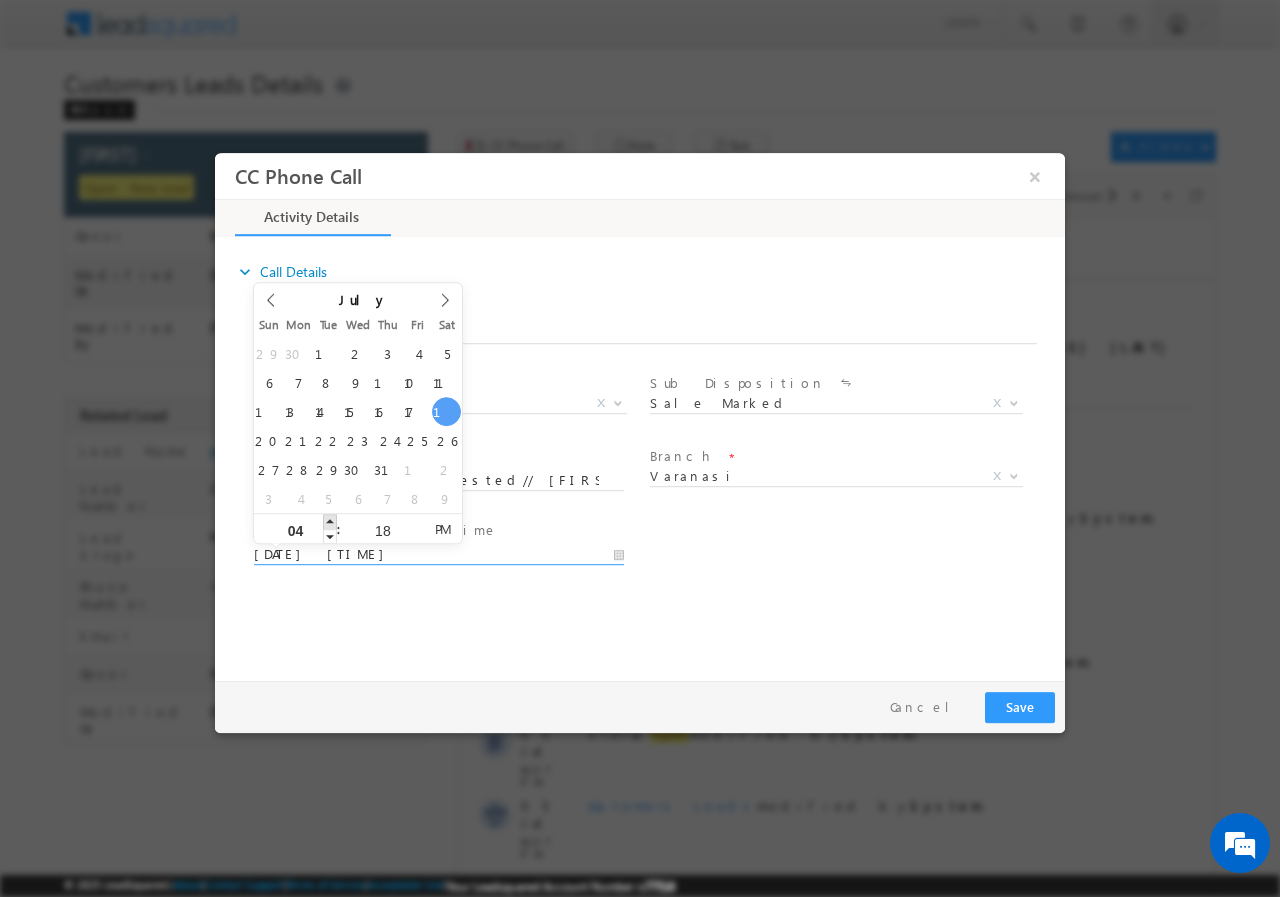 click at bounding box center [330, 520] 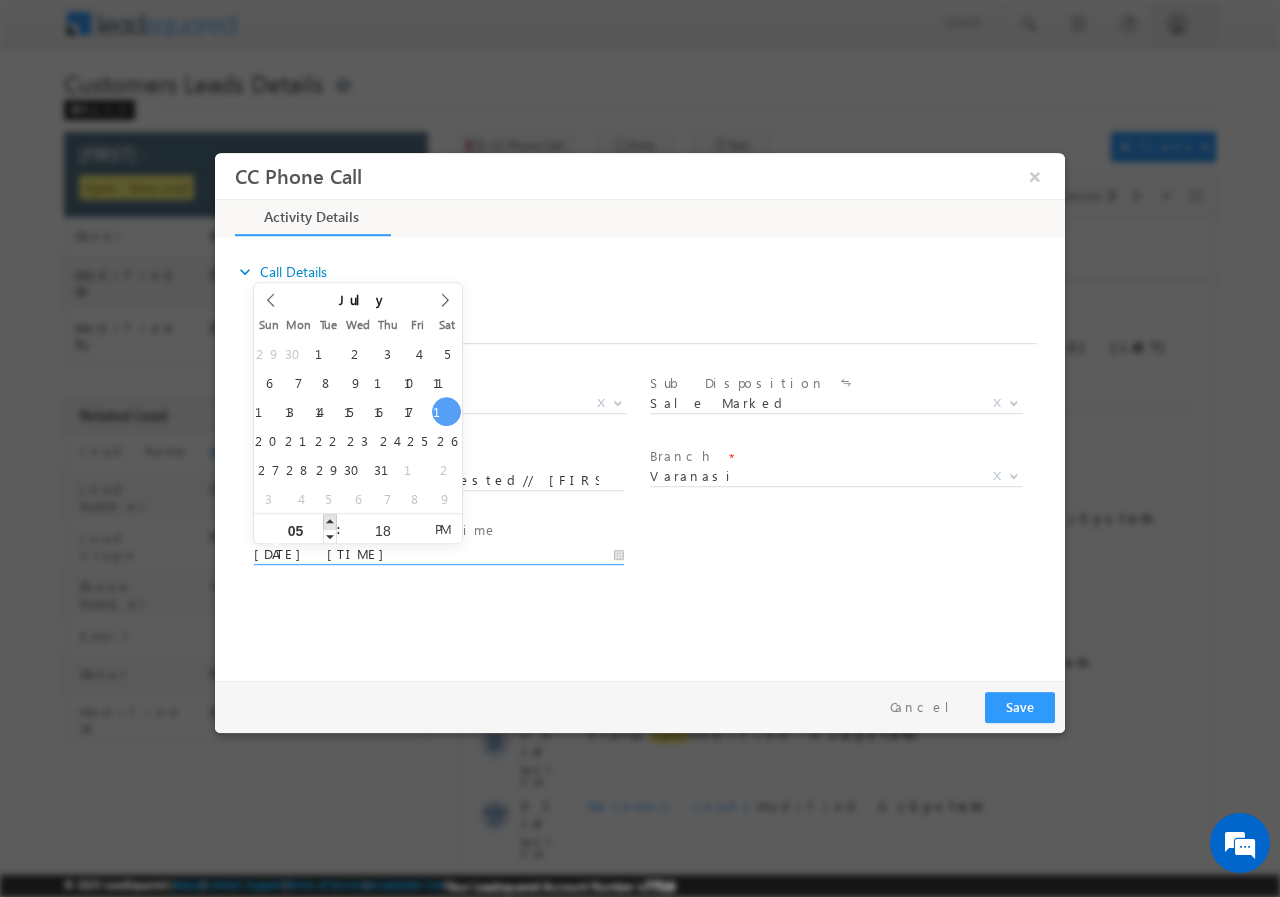 click at bounding box center [330, 520] 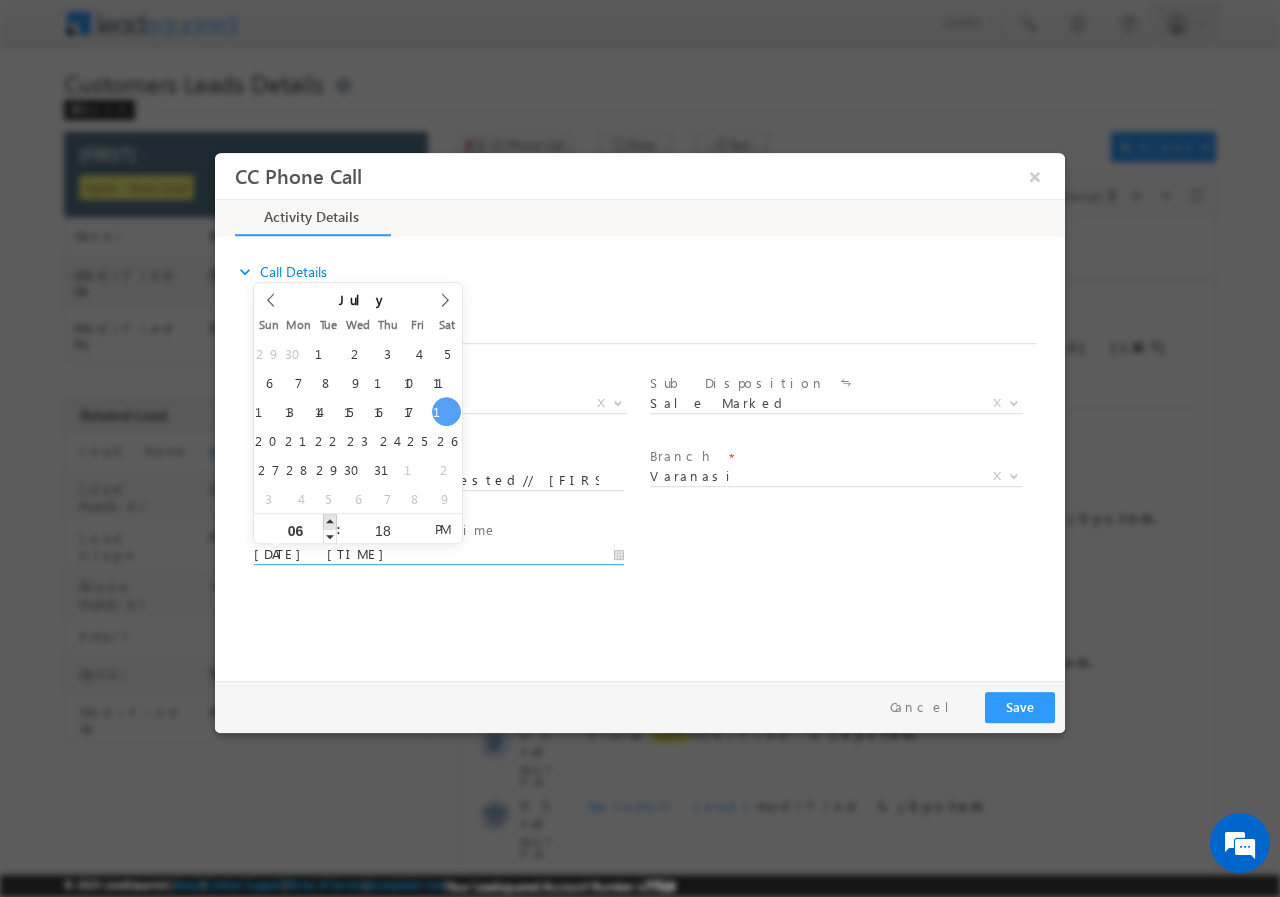 click at bounding box center [330, 520] 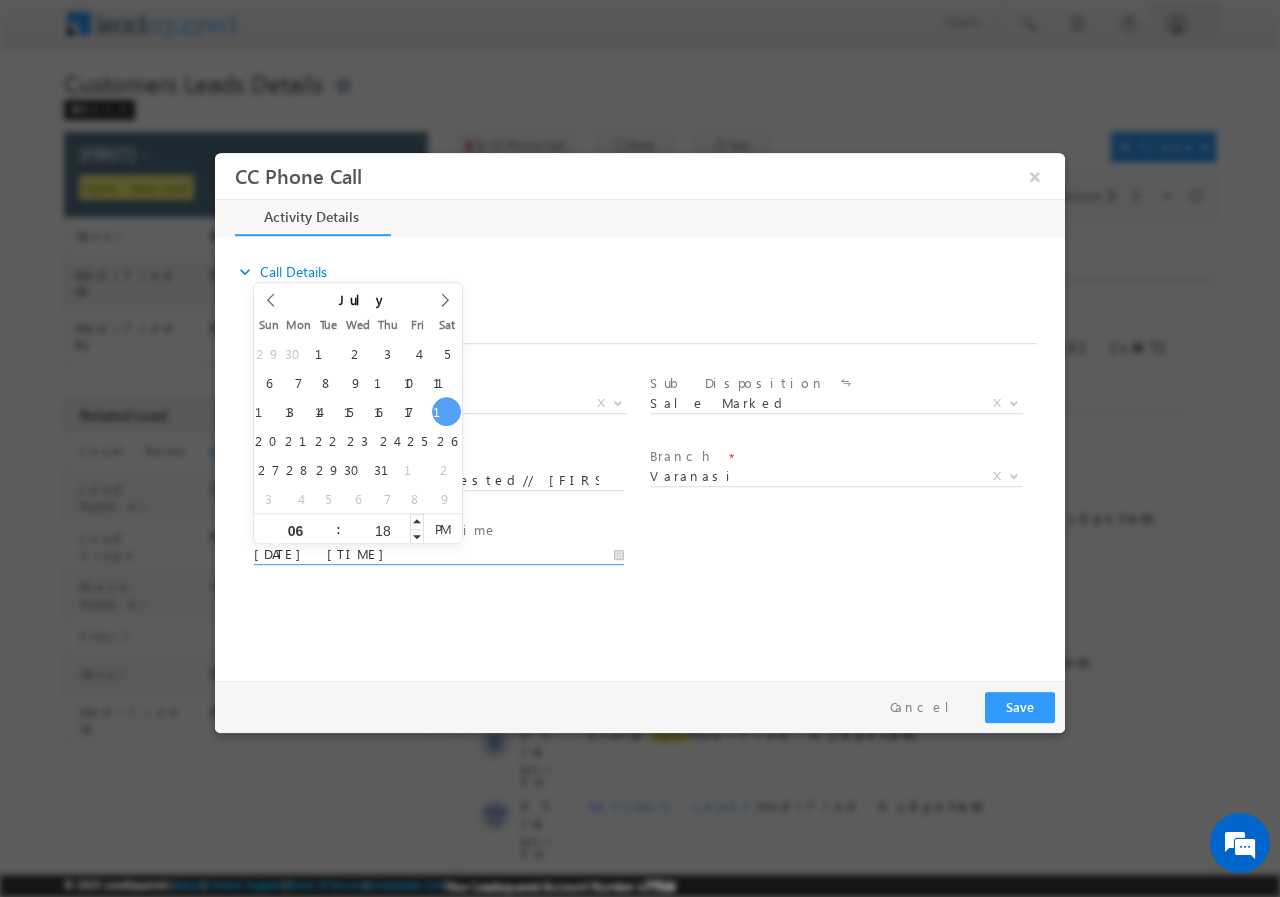 click on "18" at bounding box center [382, 529] 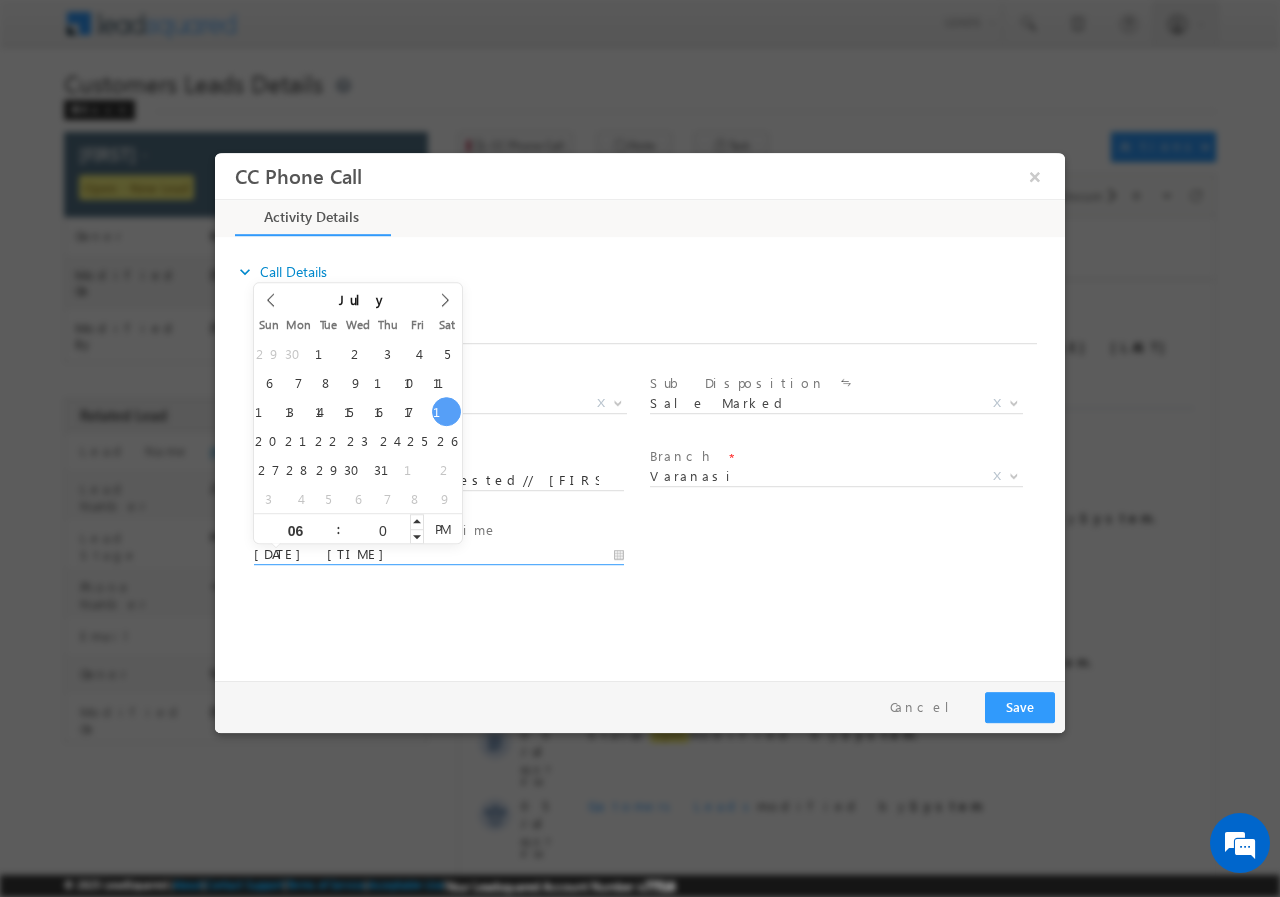 type on "00" 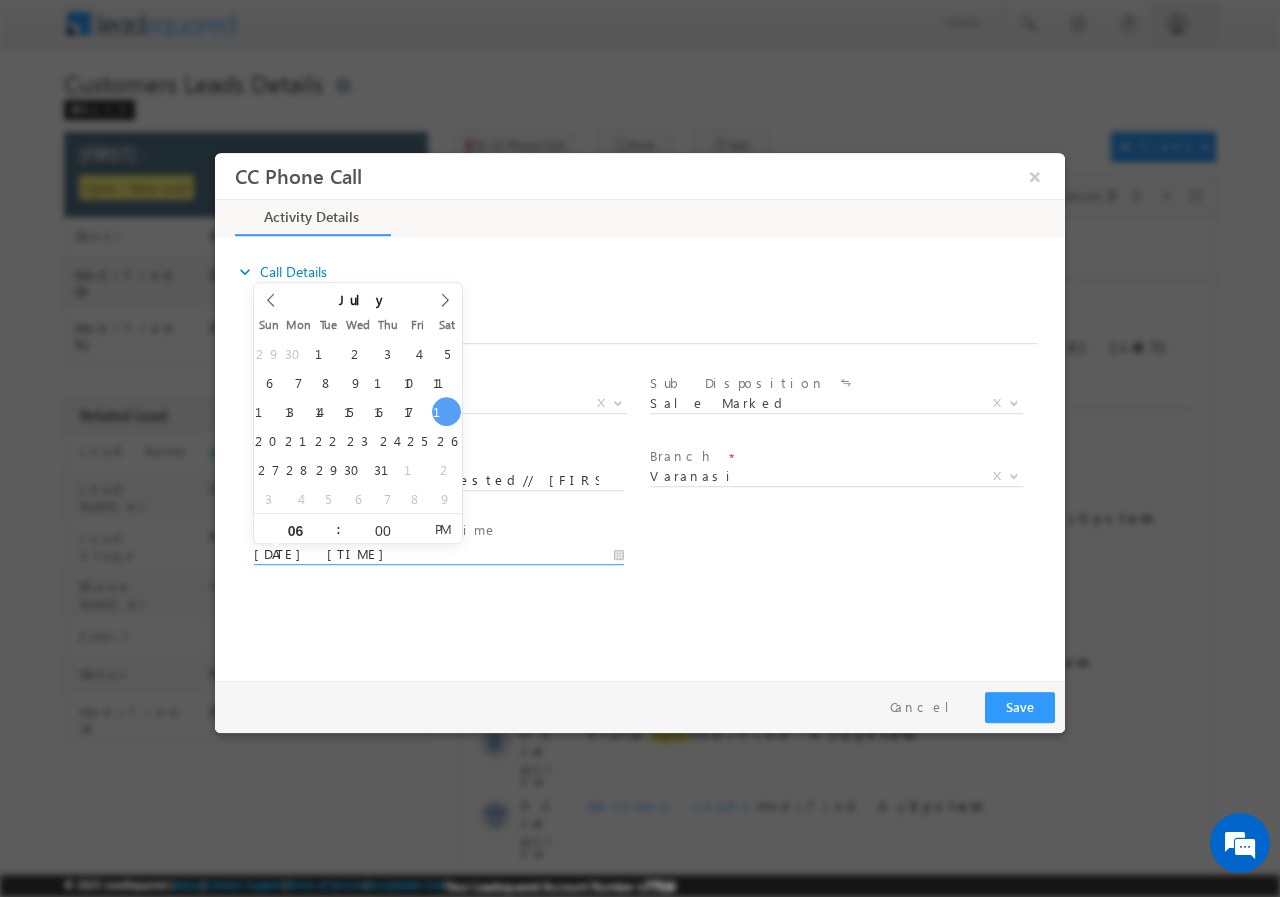 type on "07/19/2025 6:00 PM" 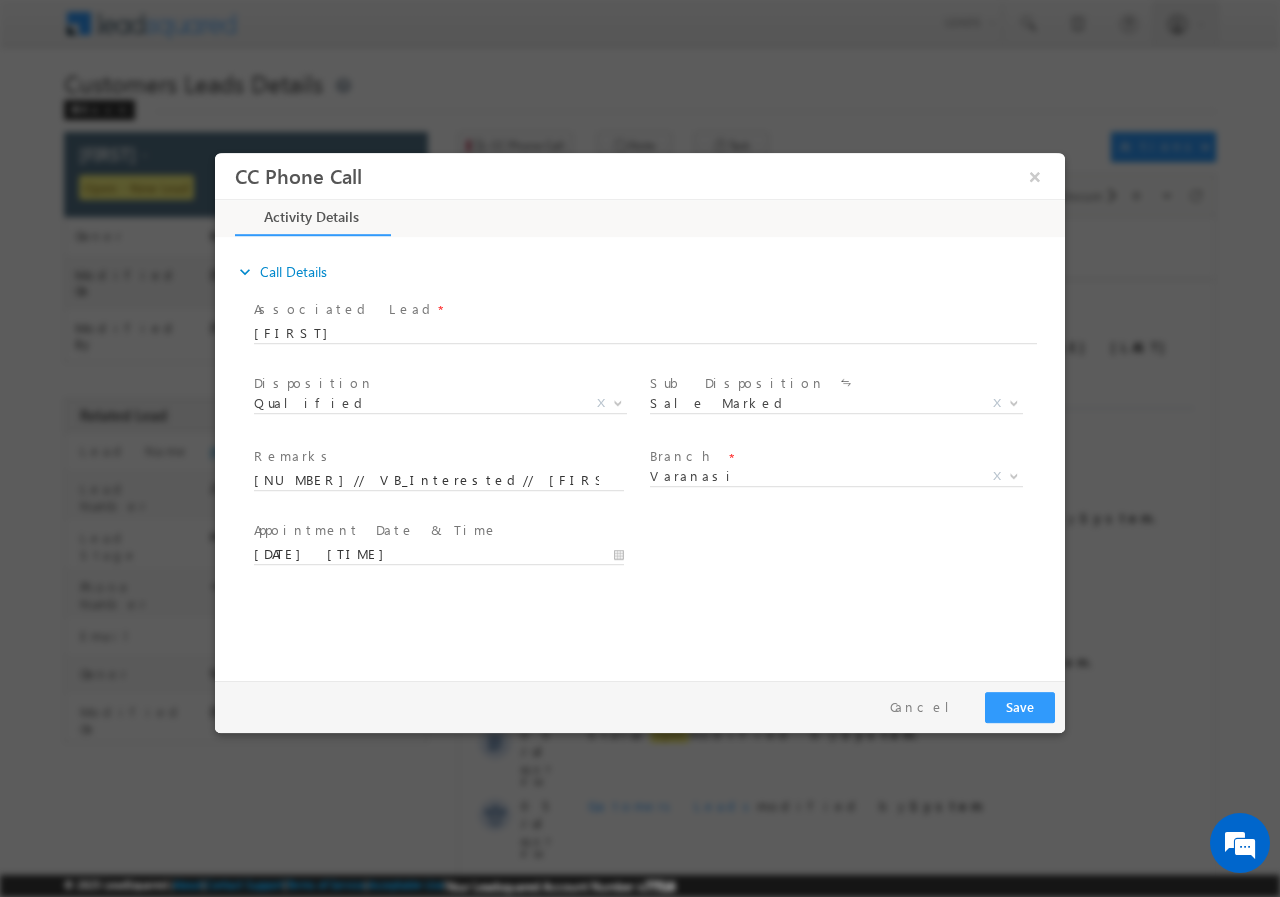 drag, startPoint x: 840, startPoint y: 560, endPoint x: 857, endPoint y: 569, distance: 19.235384 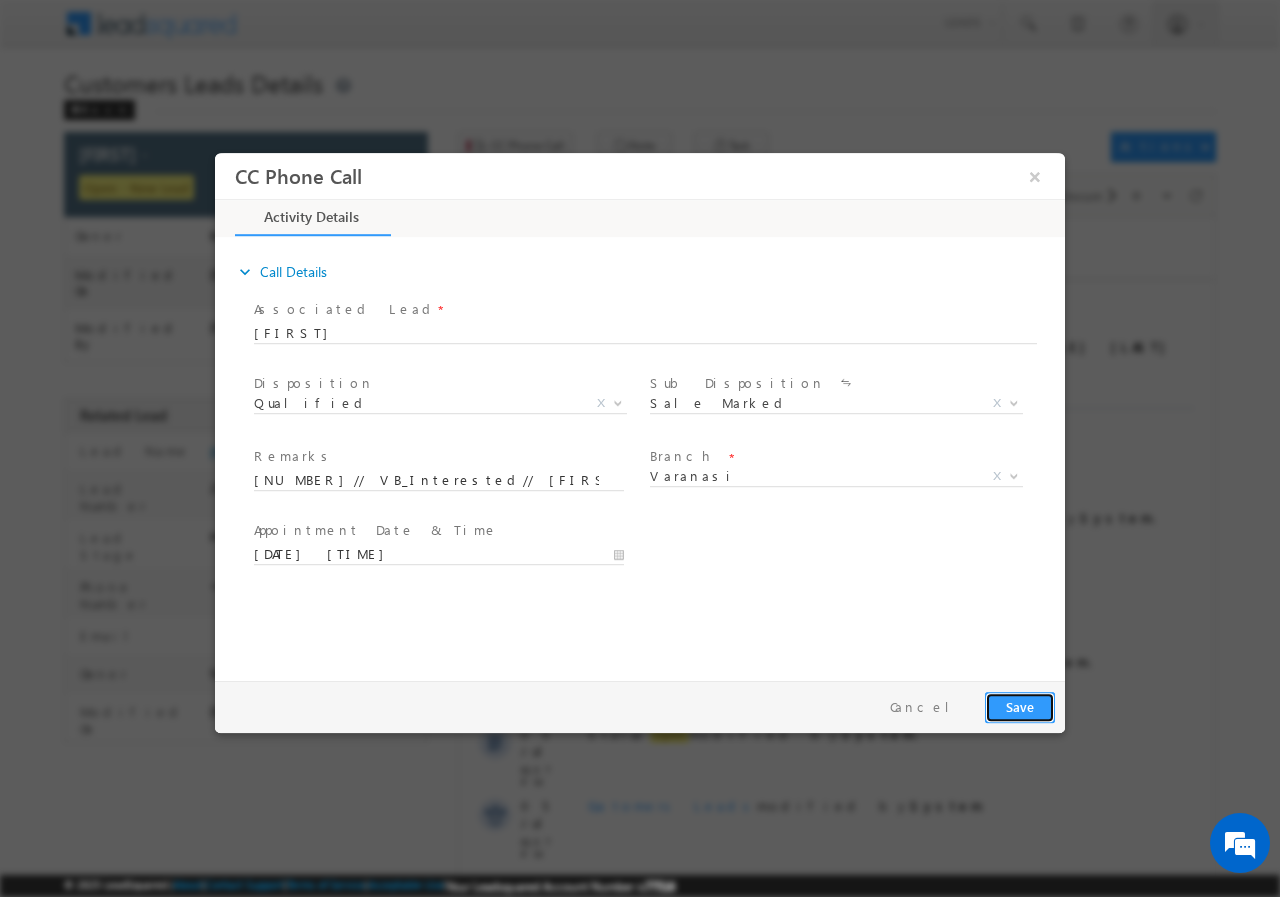 click on "Save" at bounding box center [1020, 706] 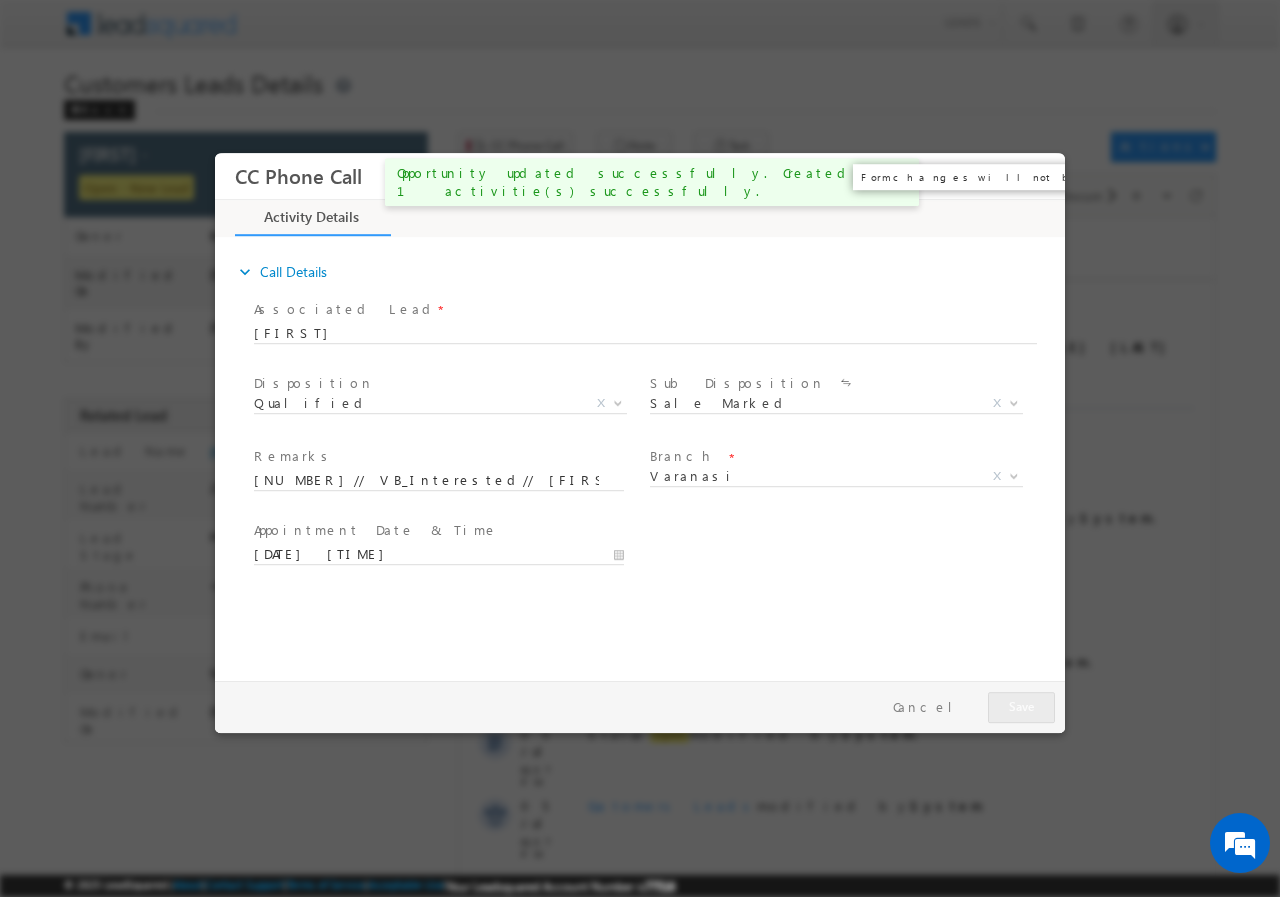 click on "×" at bounding box center (1035, 175) 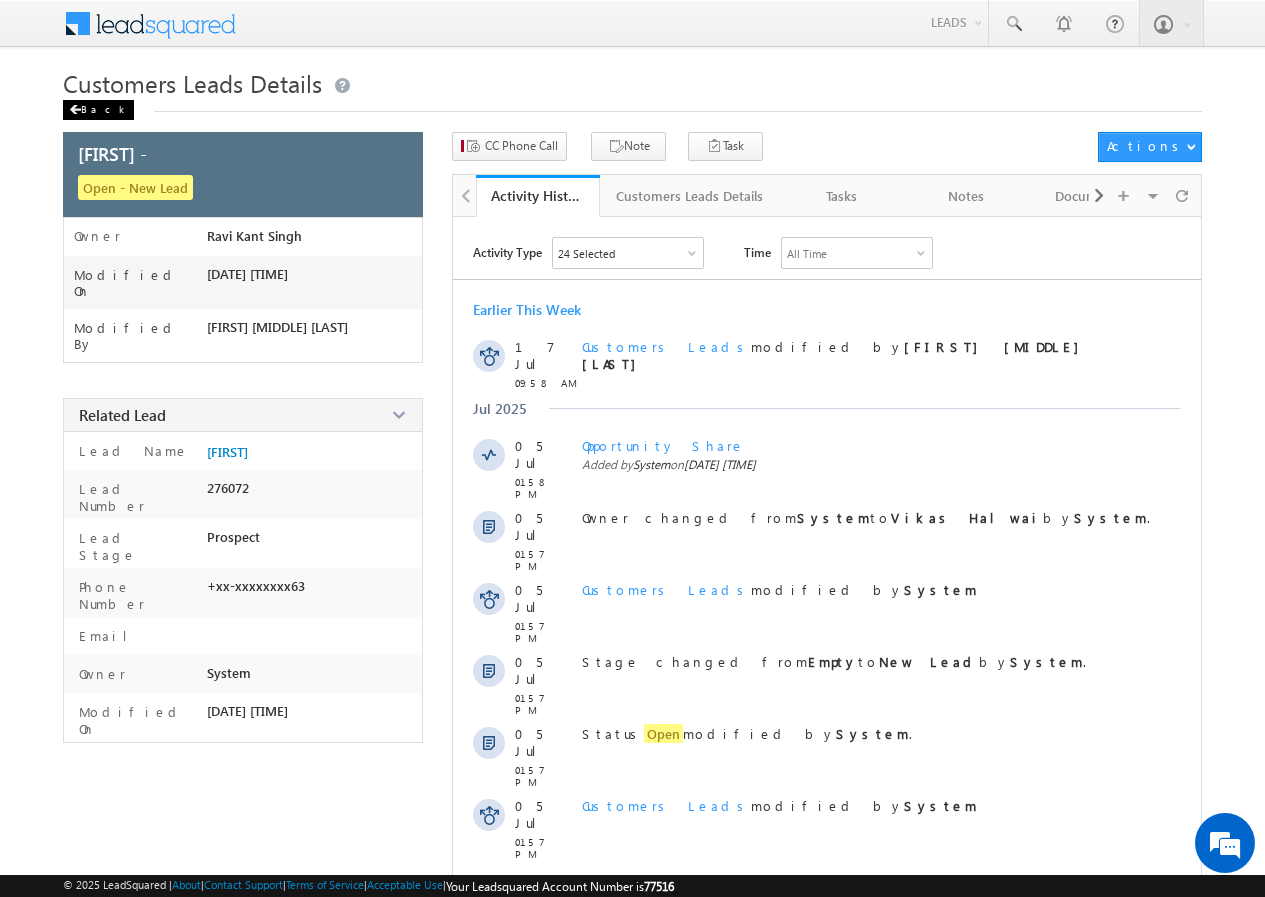 click on "Back" at bounding box center (98, 110) 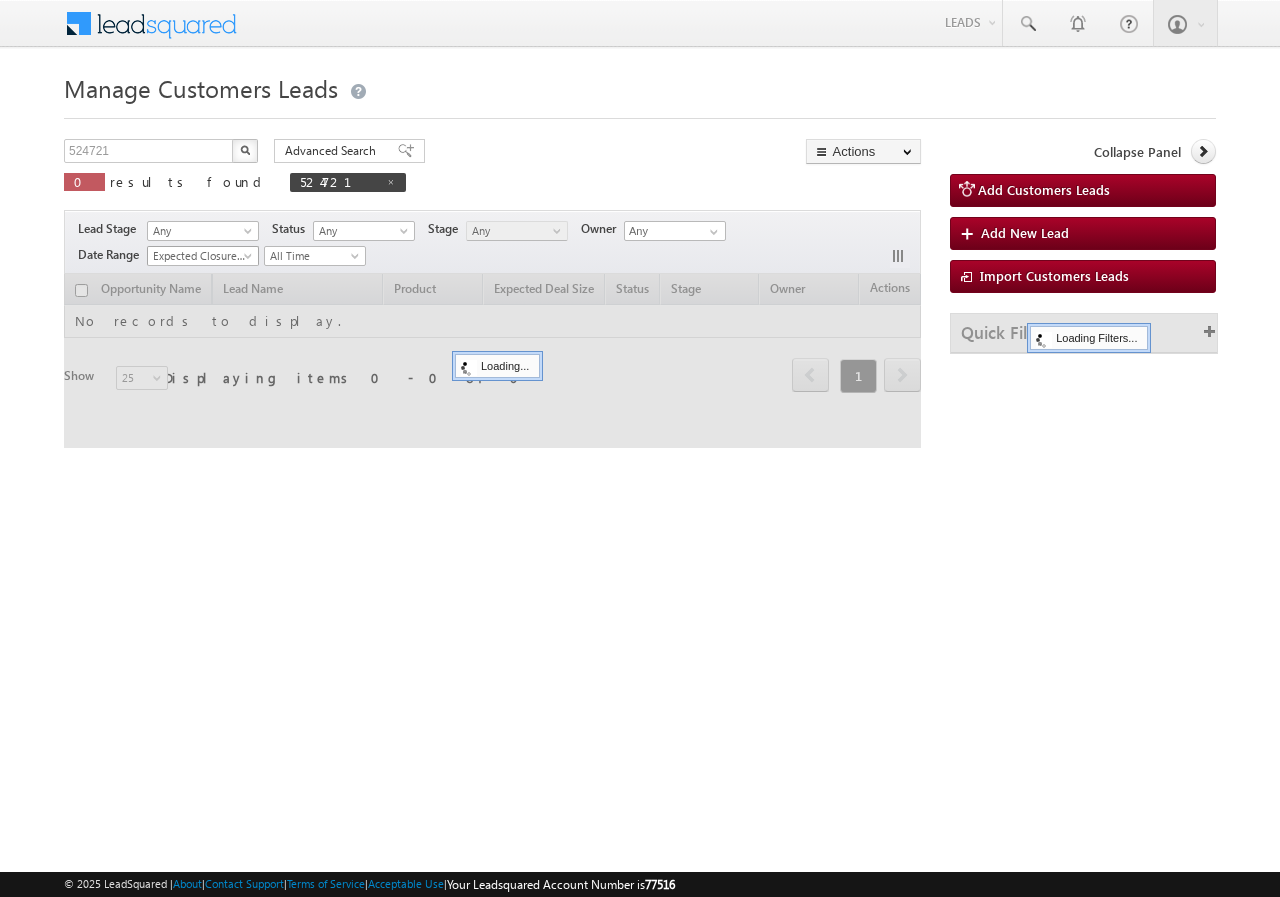 scroll, scrollTop: 0, scrollLeft: 0, axis: both 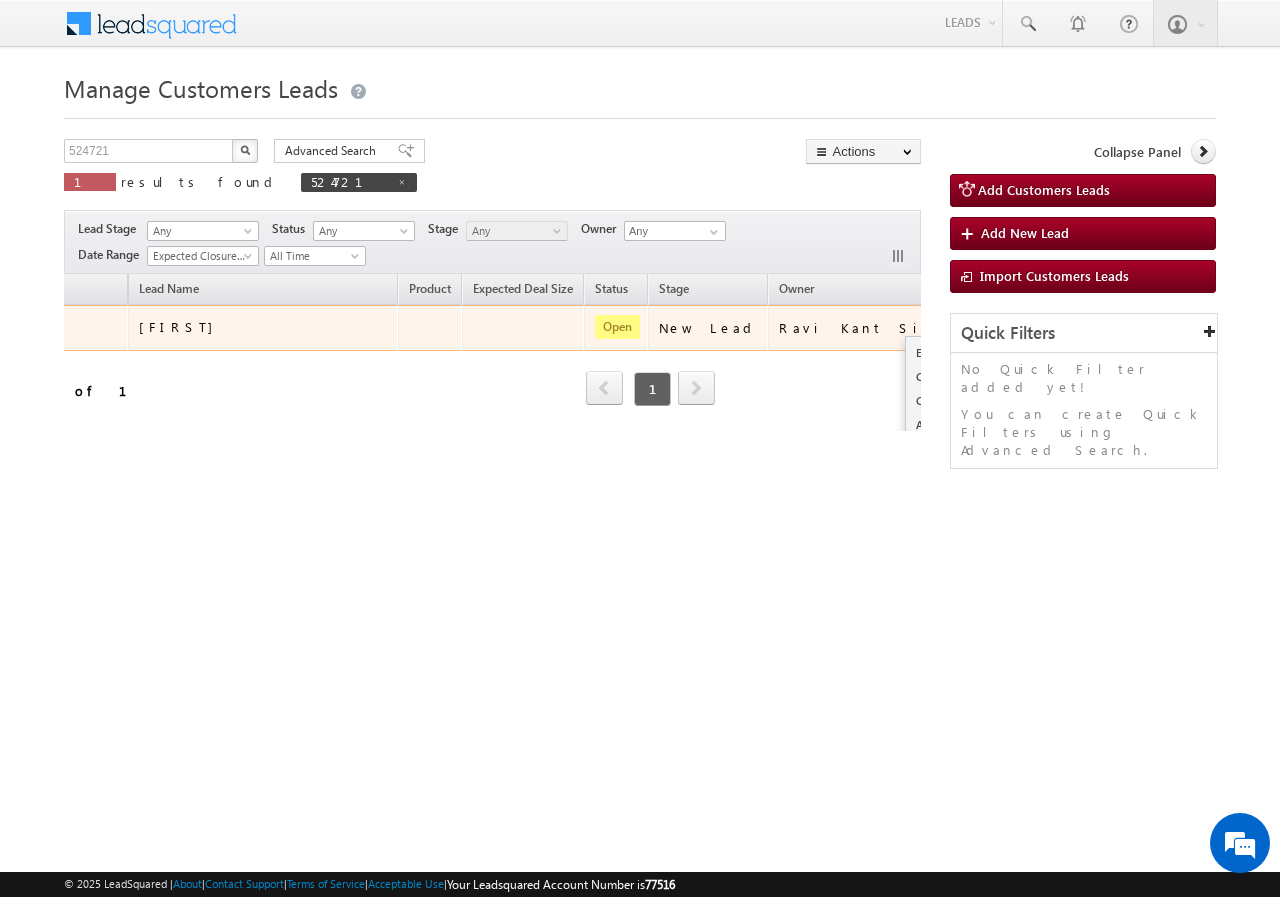 click at bounding box center [996, 327] 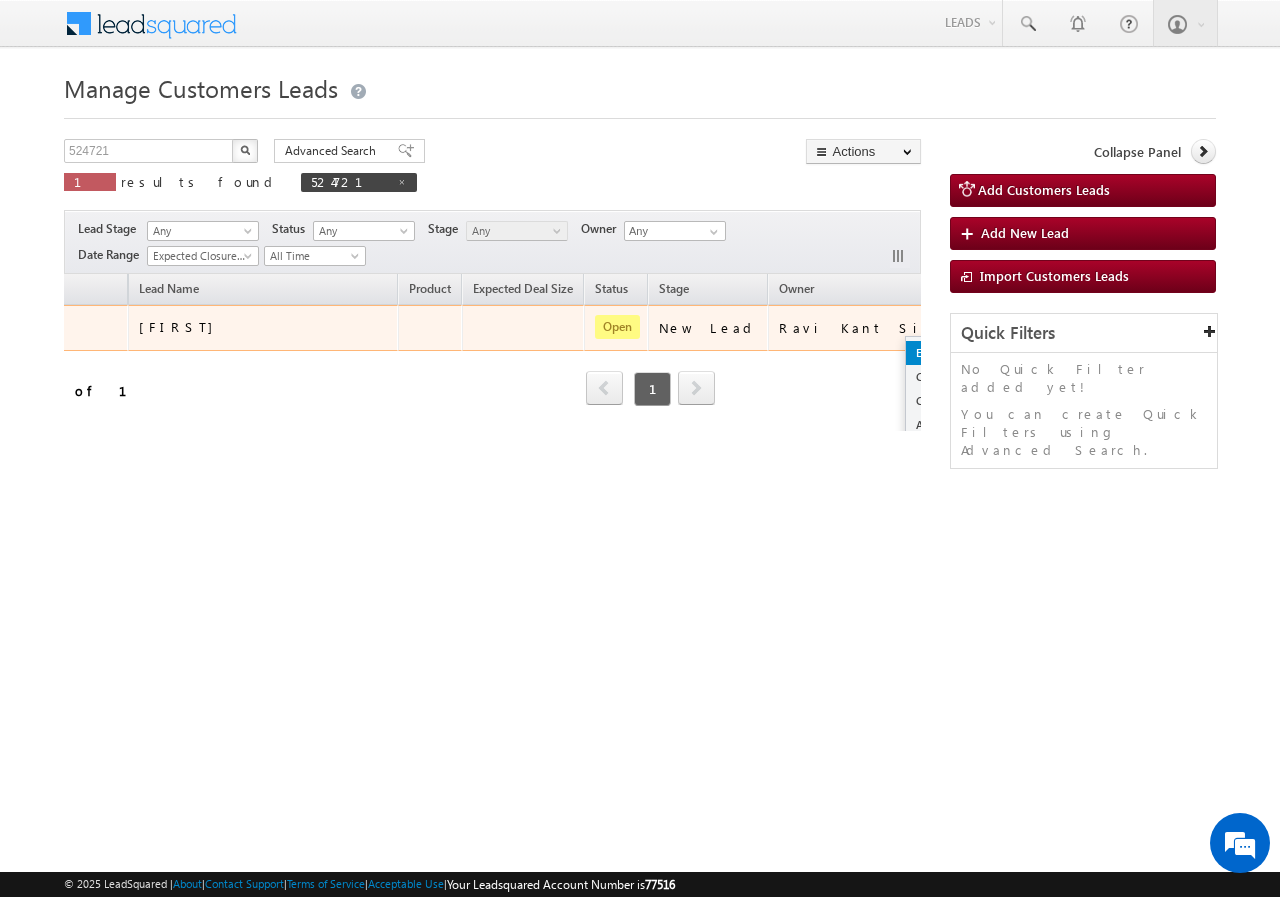 click on "Edit" at bounding box center [956, 353] 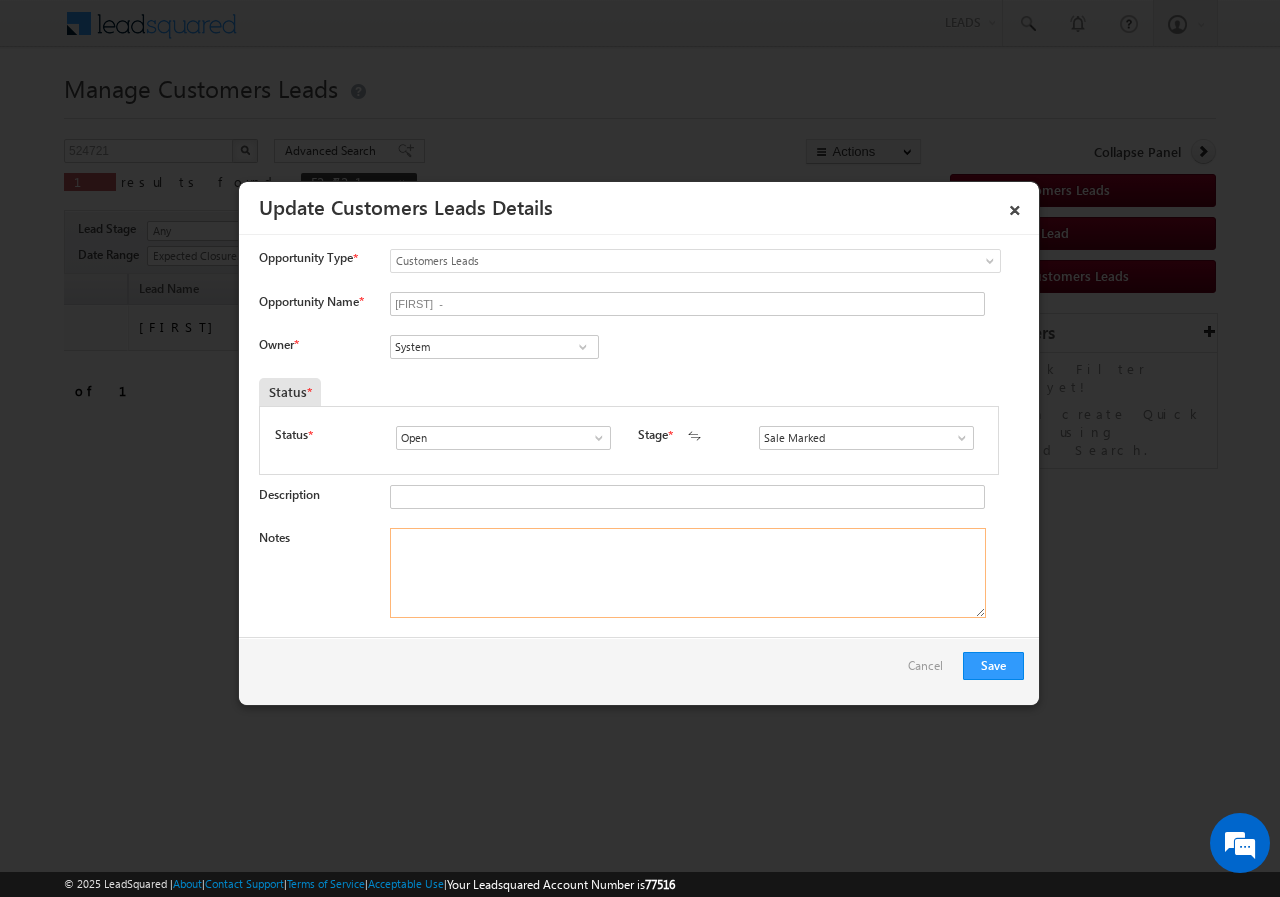 click on "Notes" at bounding box center [688, 573] 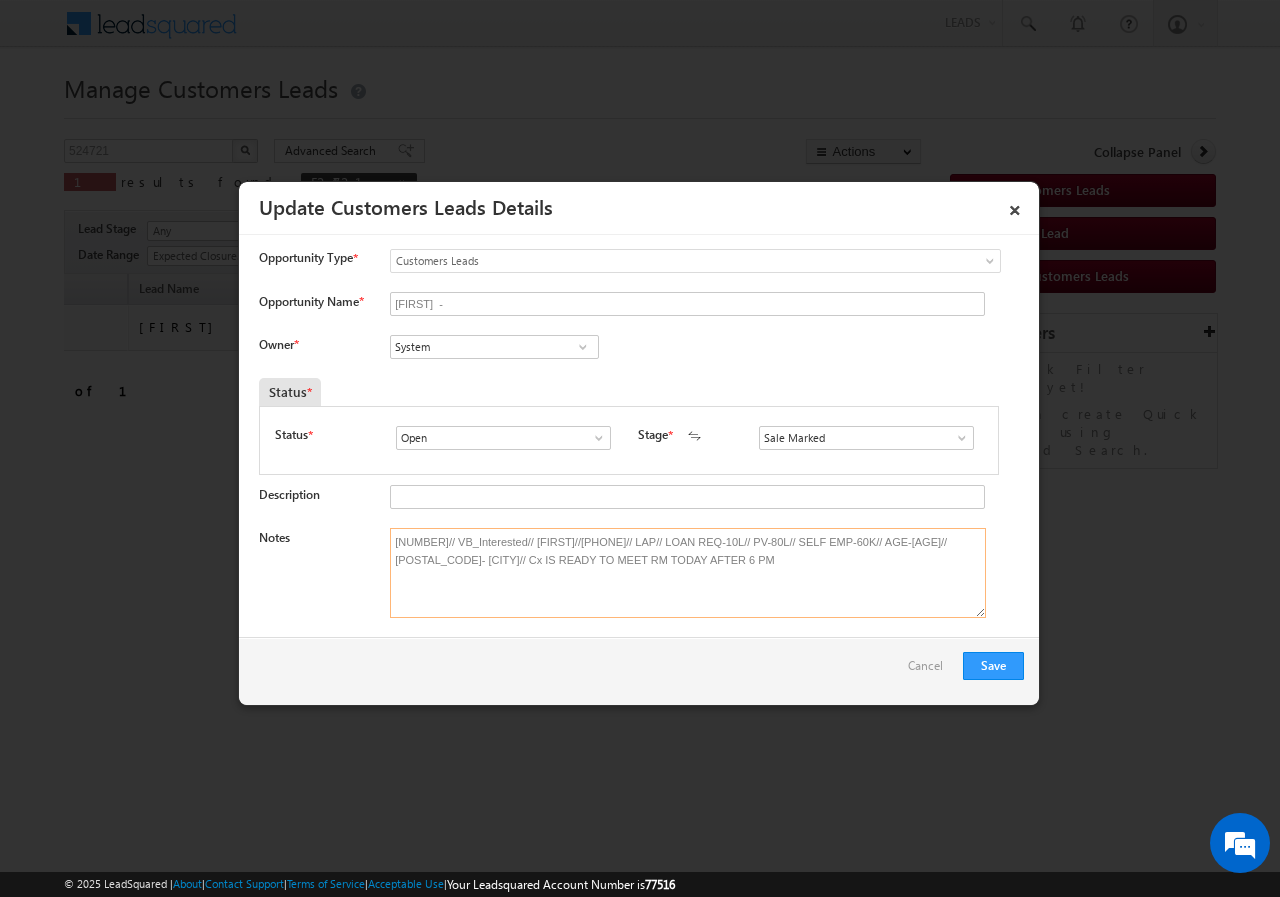 scroll, scrollTop: 0, scrollLeft: 0, axis: both 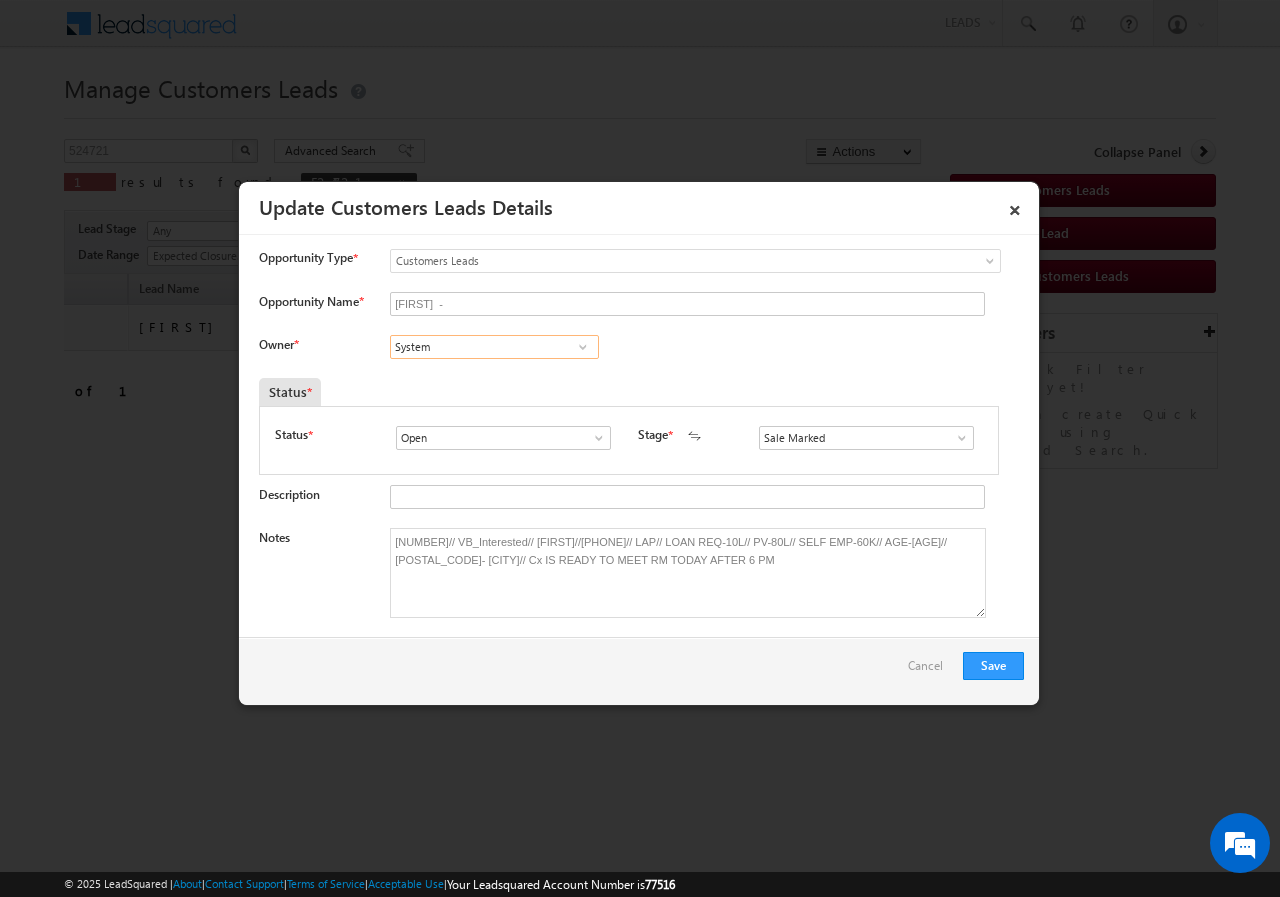 click on "System" at bounding box center (494, 347) 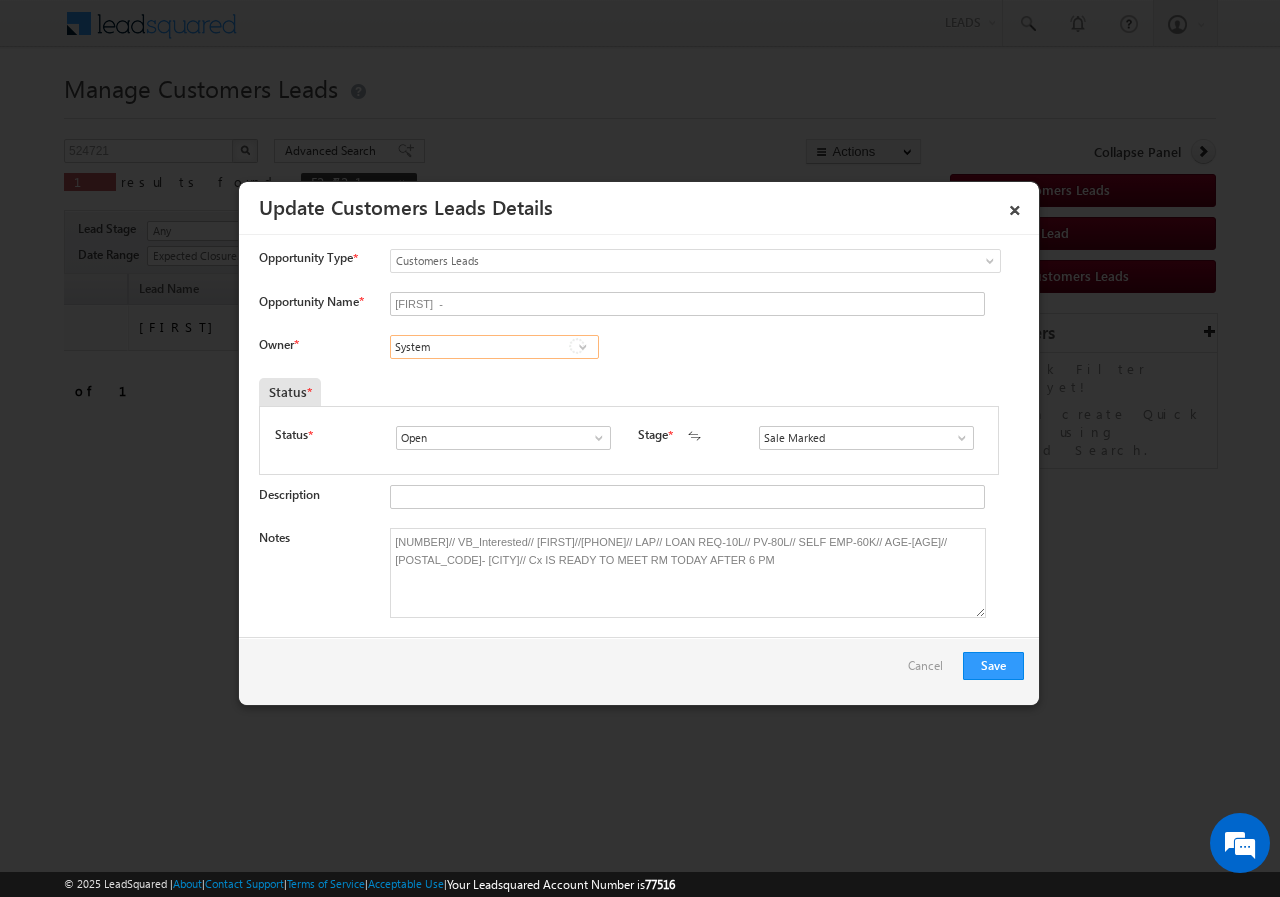 paste on "[USERNAME]@[DOMAIN]" 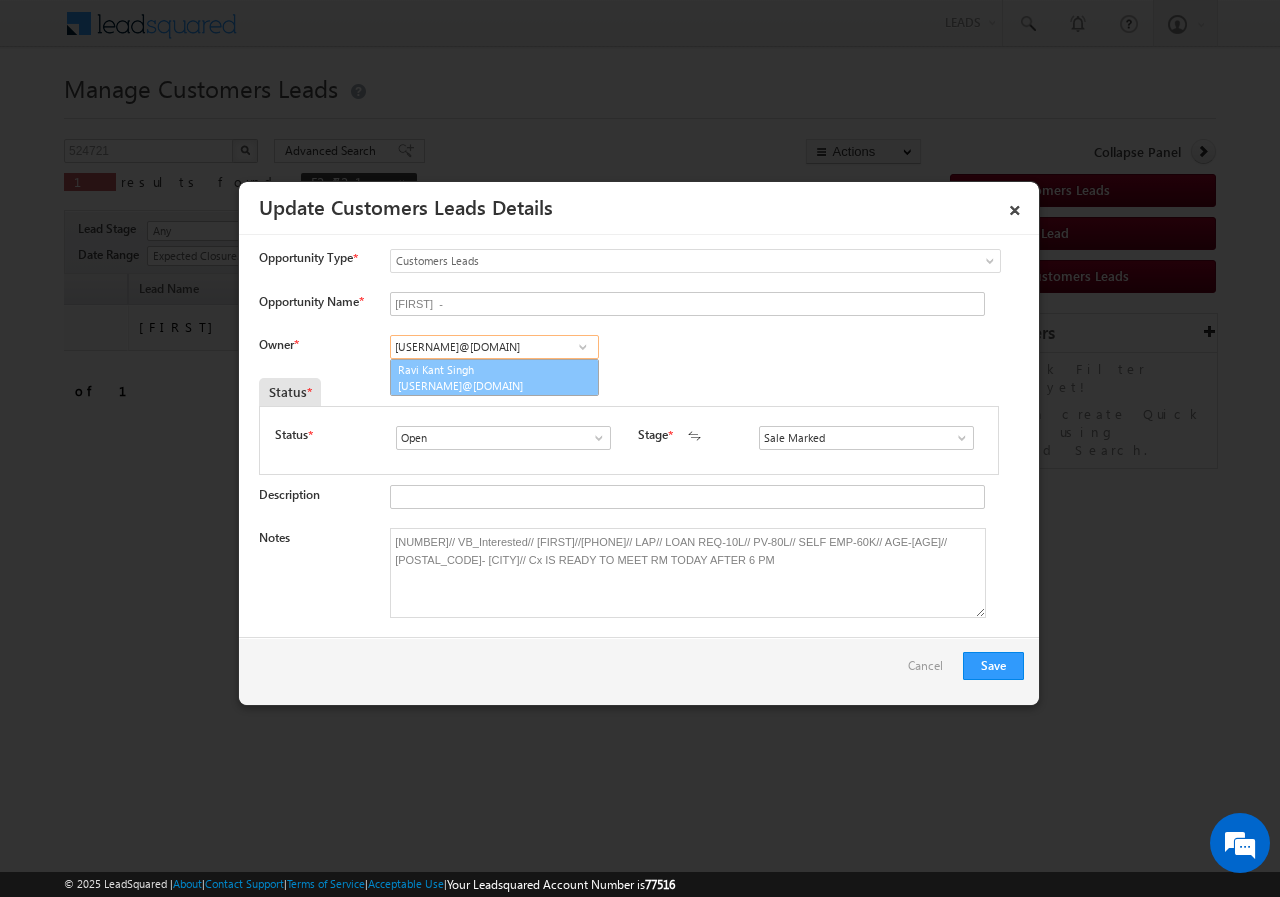 click on "[USERNAME]@[DOMAIN]" at bounding box center [488, 385] 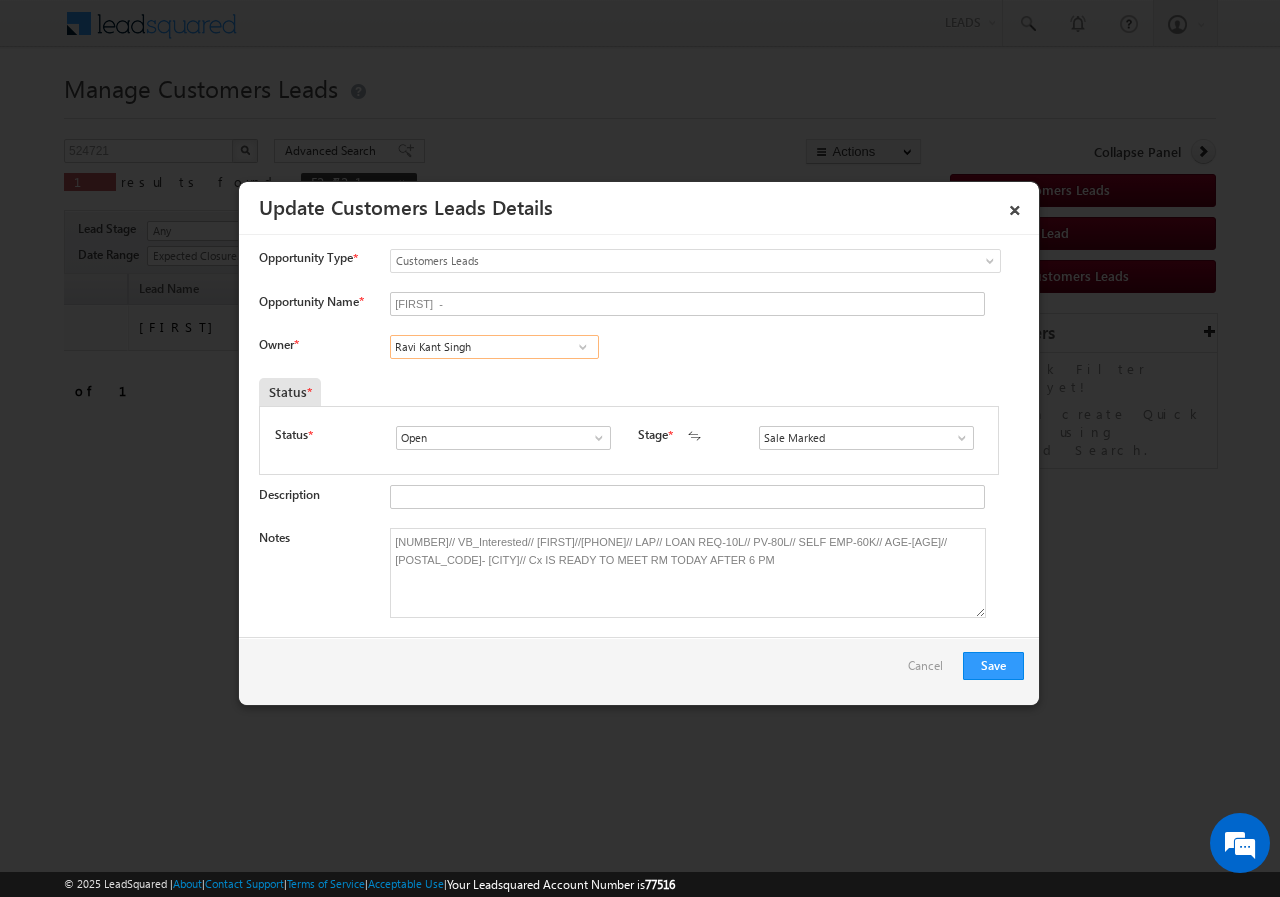 type on "Ravi Kant Singh" 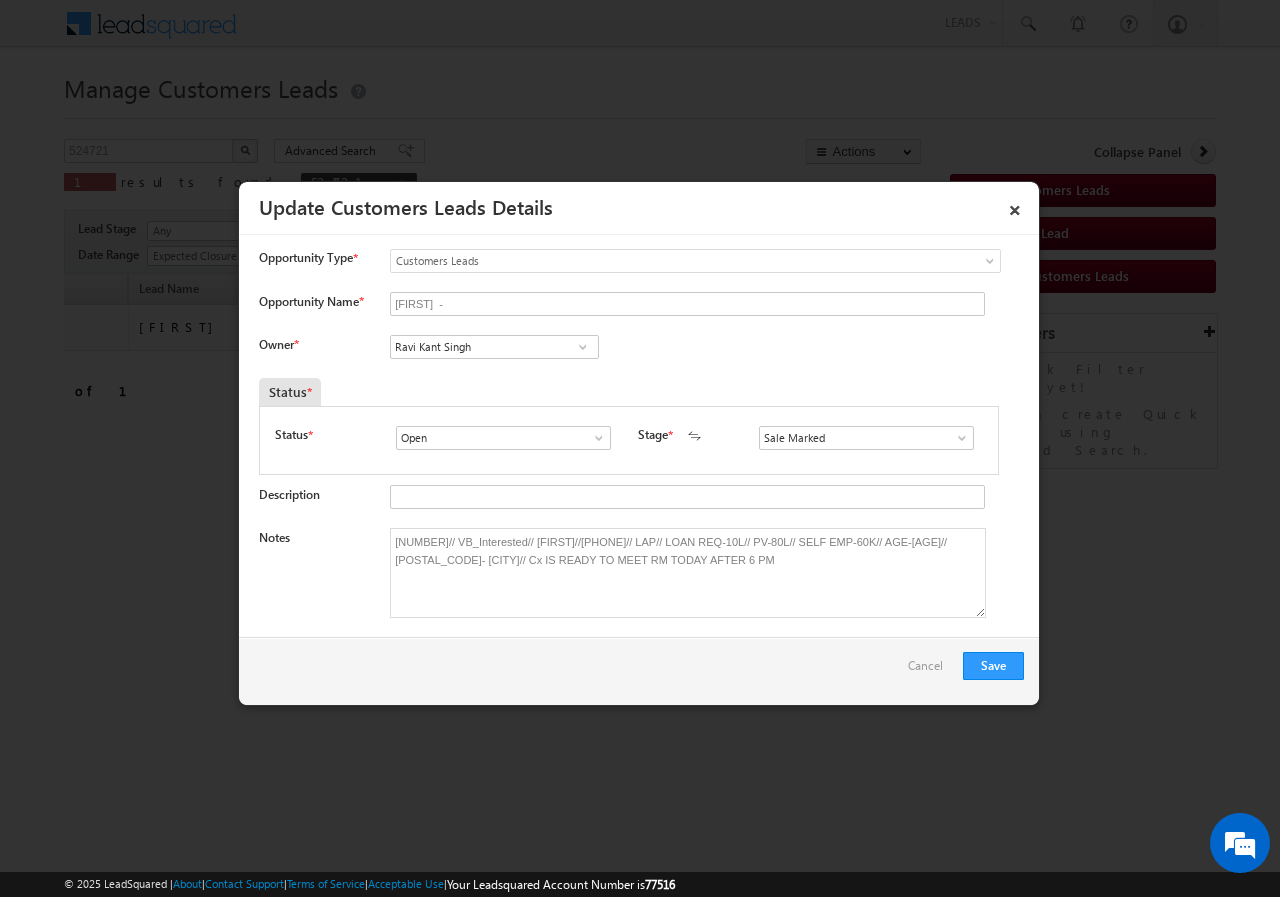click on "Status
*" at bounding box center (628, 392) 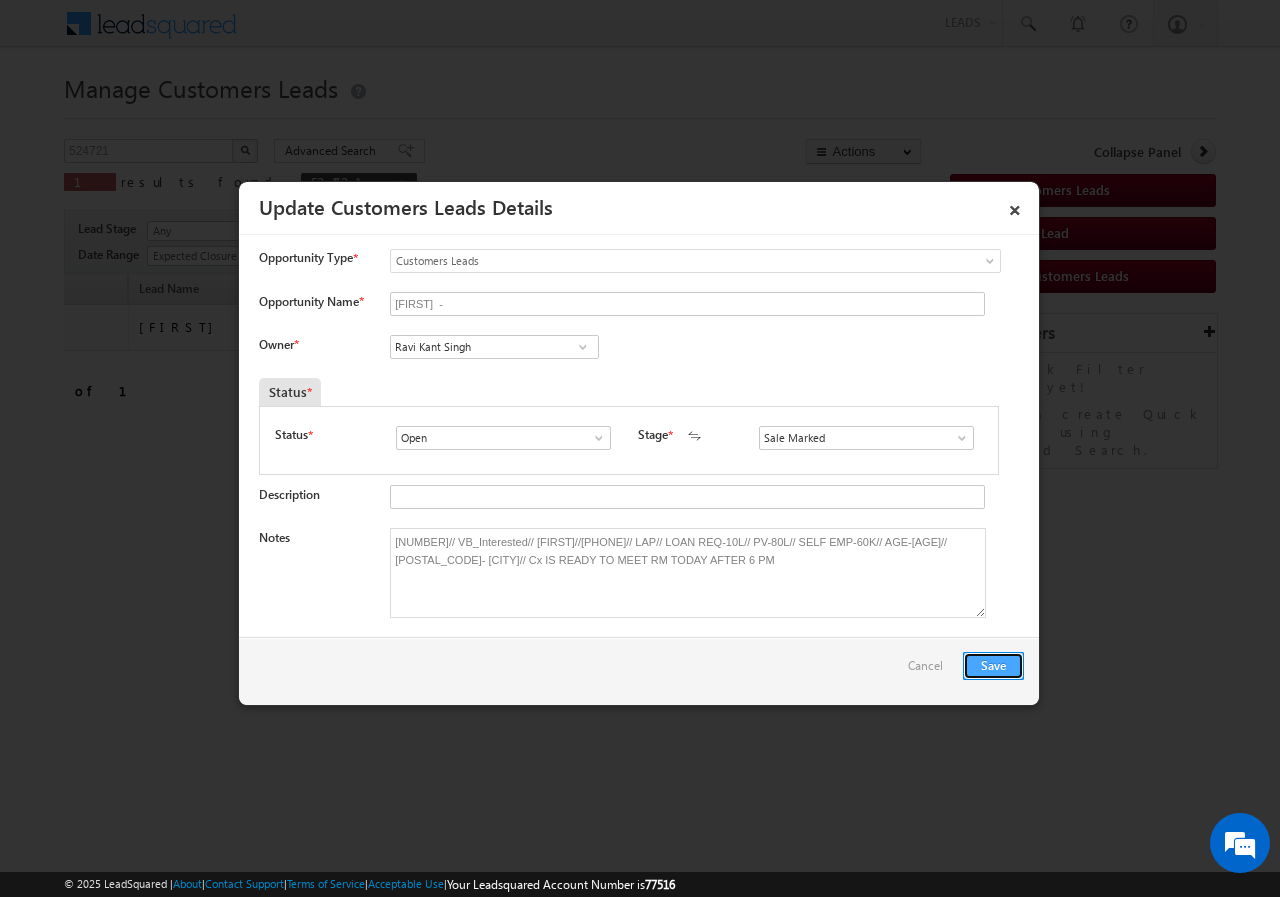 click on "Save" at bounding box center (993, 666) 